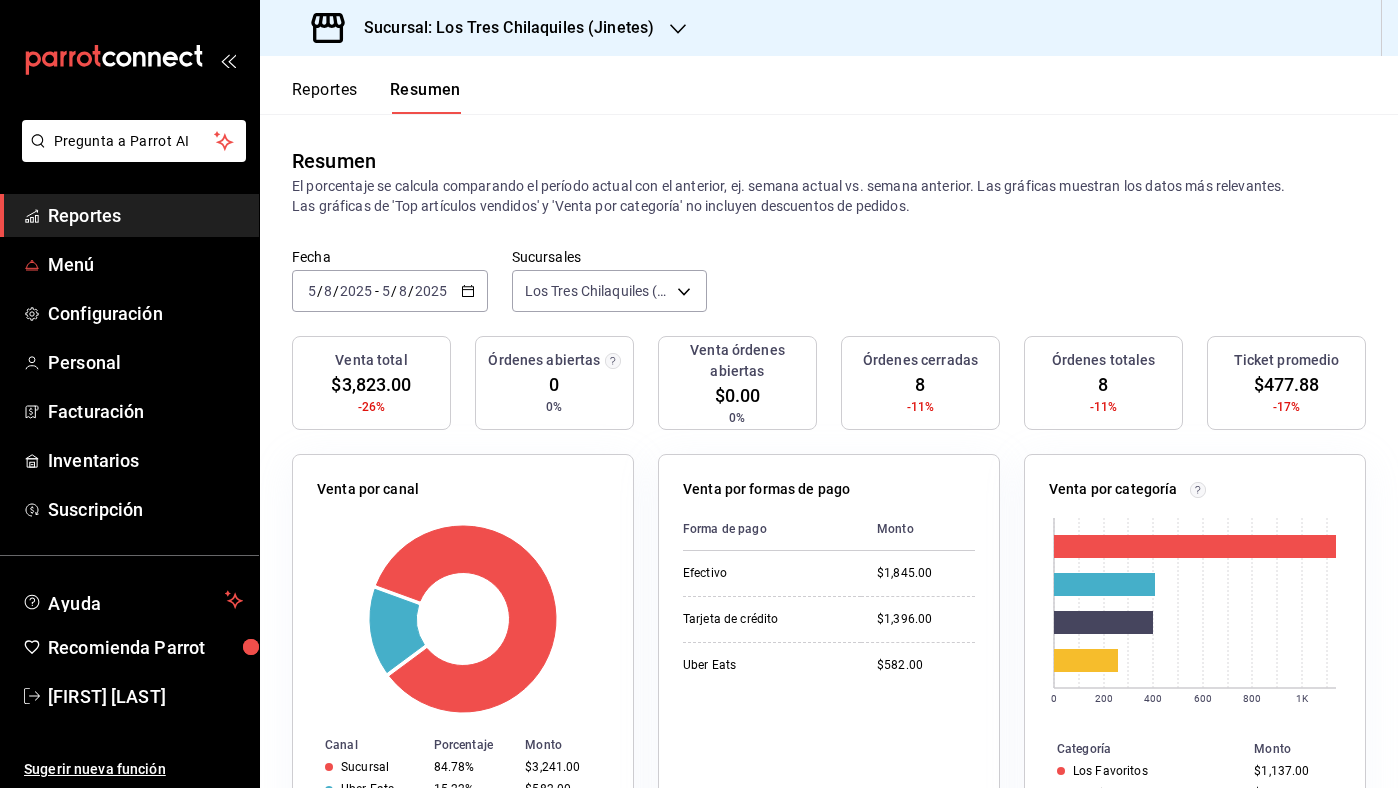 scroll, scrollTop: 0, scrollLeft: 0, axis: both 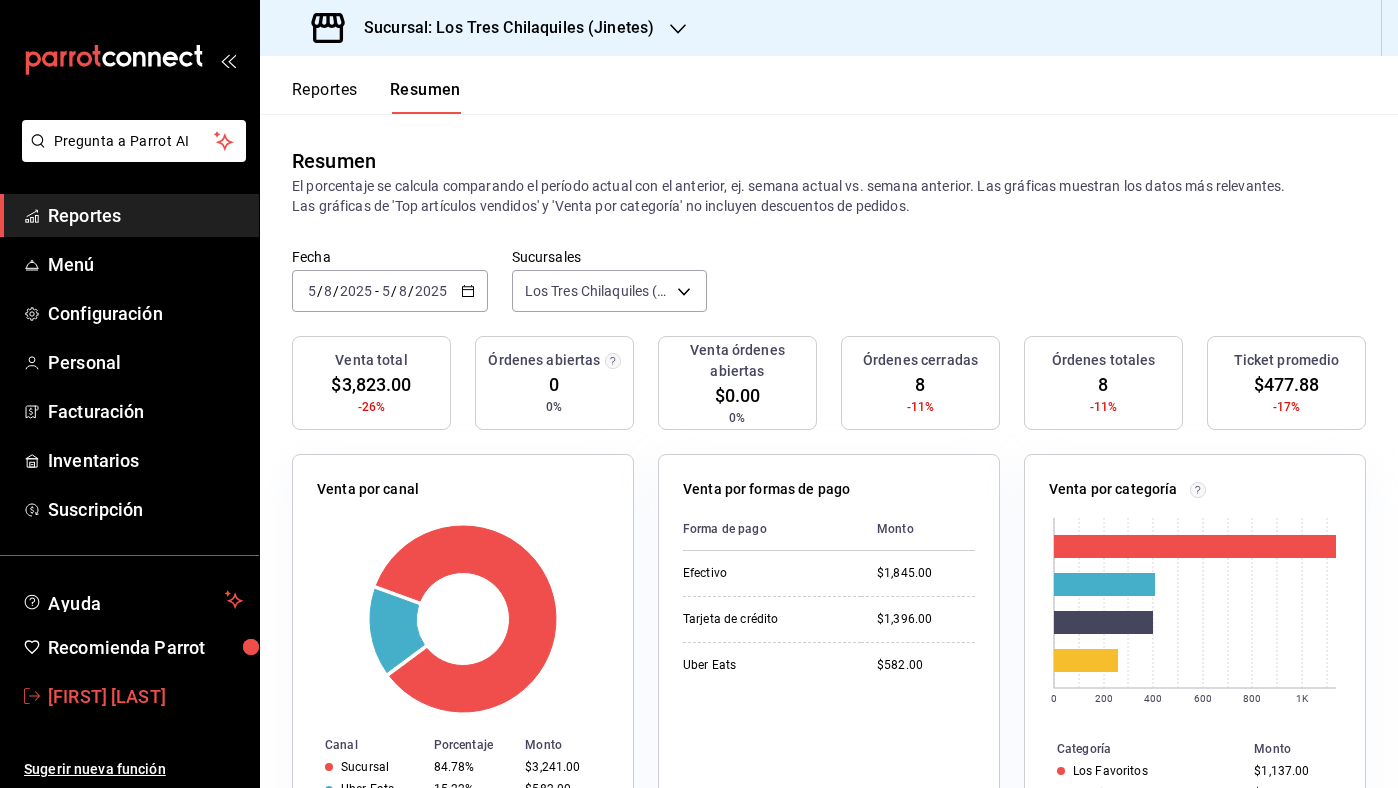 click on "[FIRST] [LAST]" at bounding box center (145, 696) 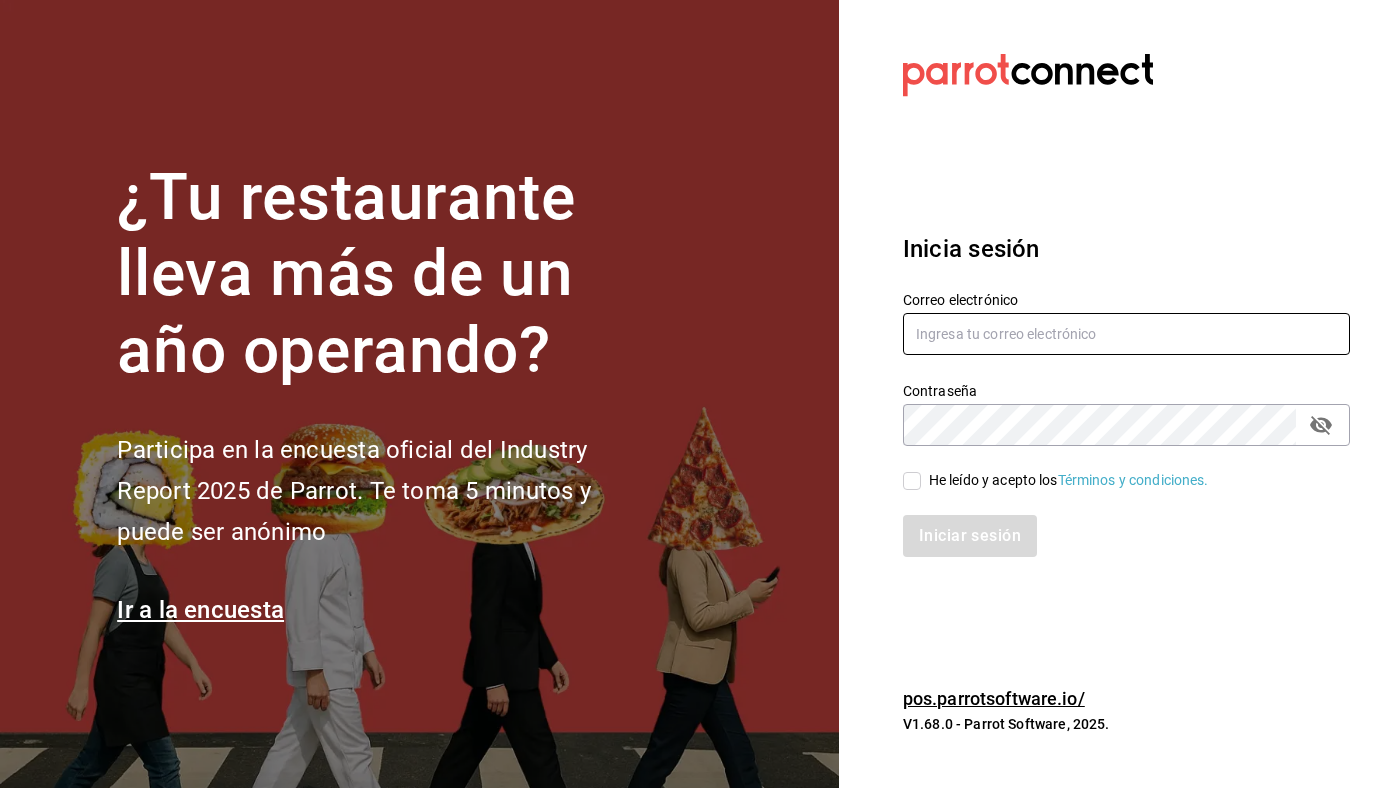click at bounding box center (1126, 334) 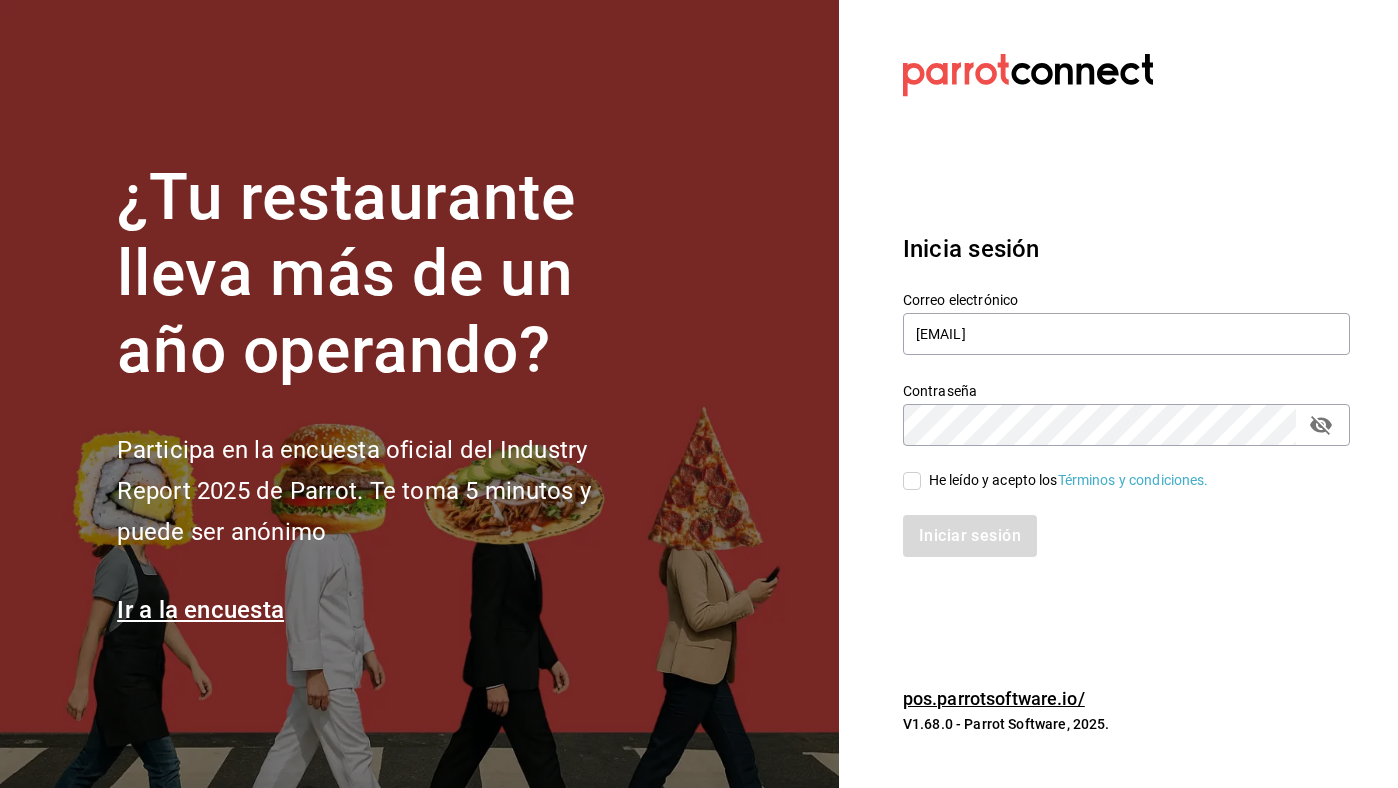 click on "He leído y acepto los  Términos y condiciones." at bounding box center (1069, 480) 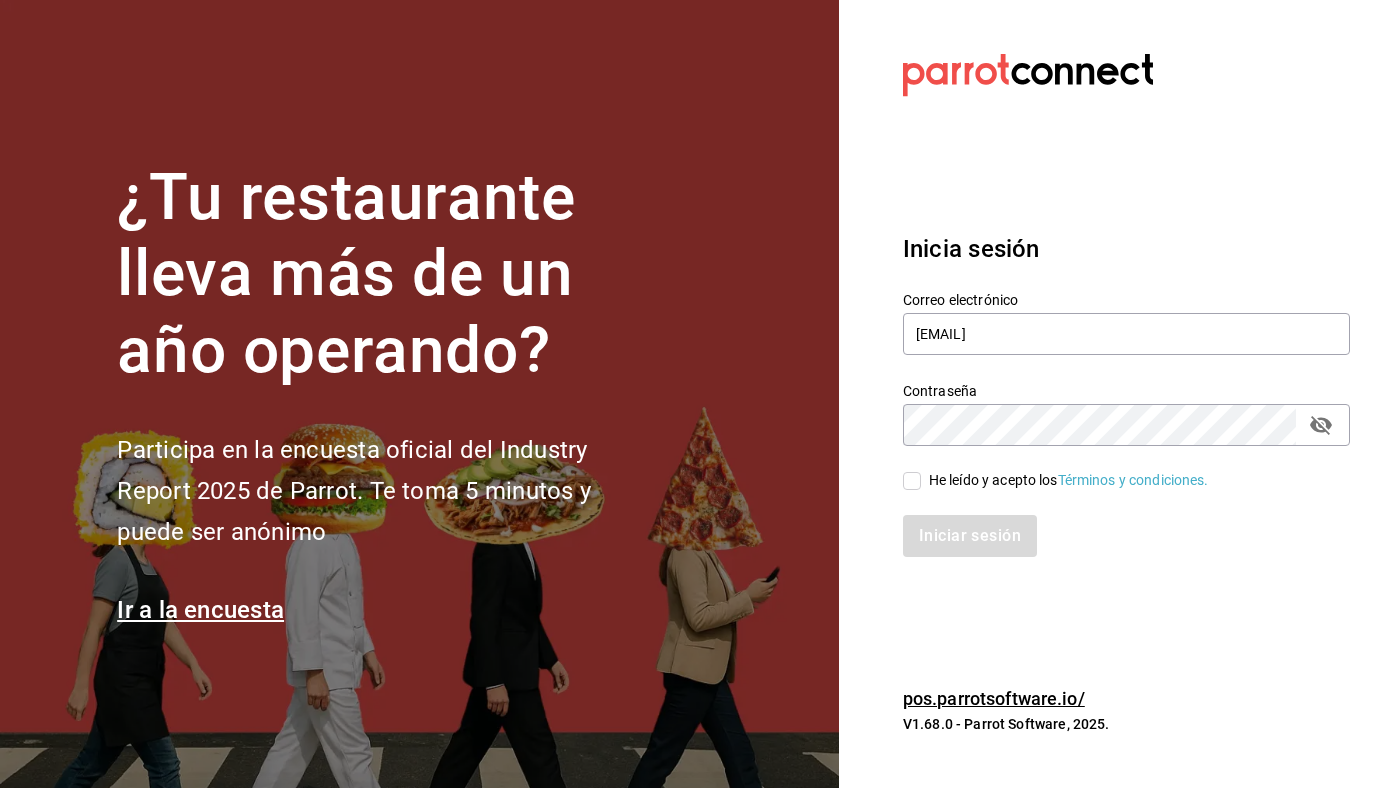checkbox on "true" 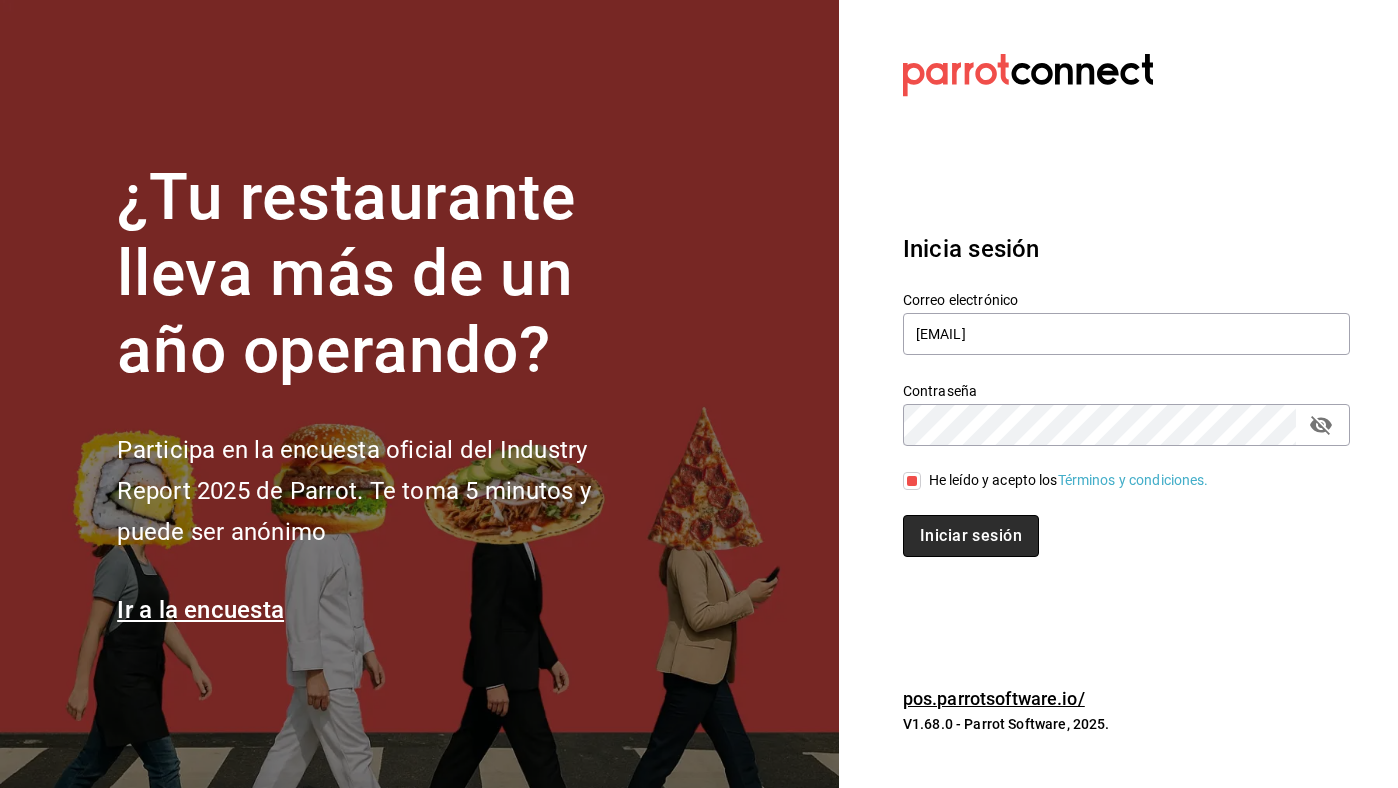 click on "Iniciar sesión" at bounding box center (971, 536) 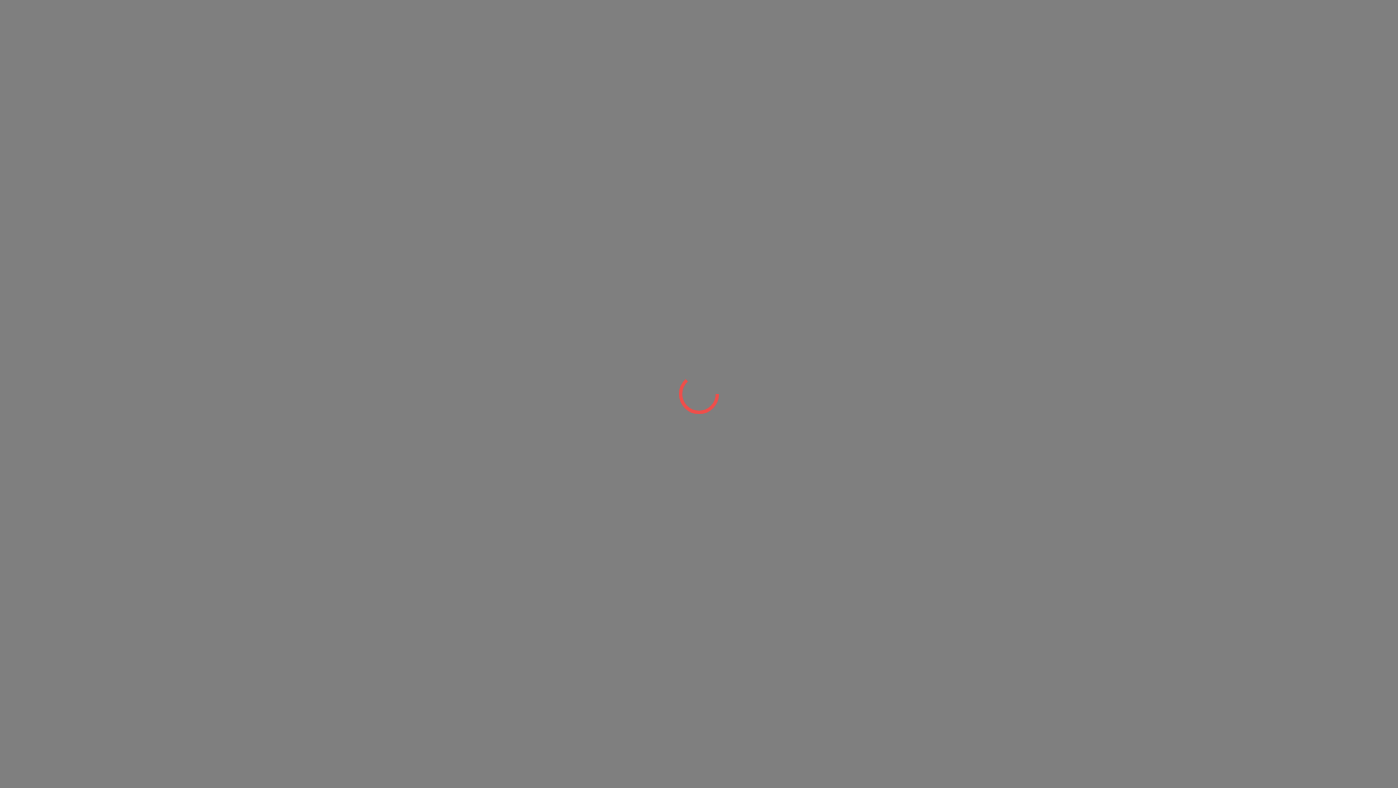 scroll, scrollTop: 0, scrollLeft: 0, axis: both 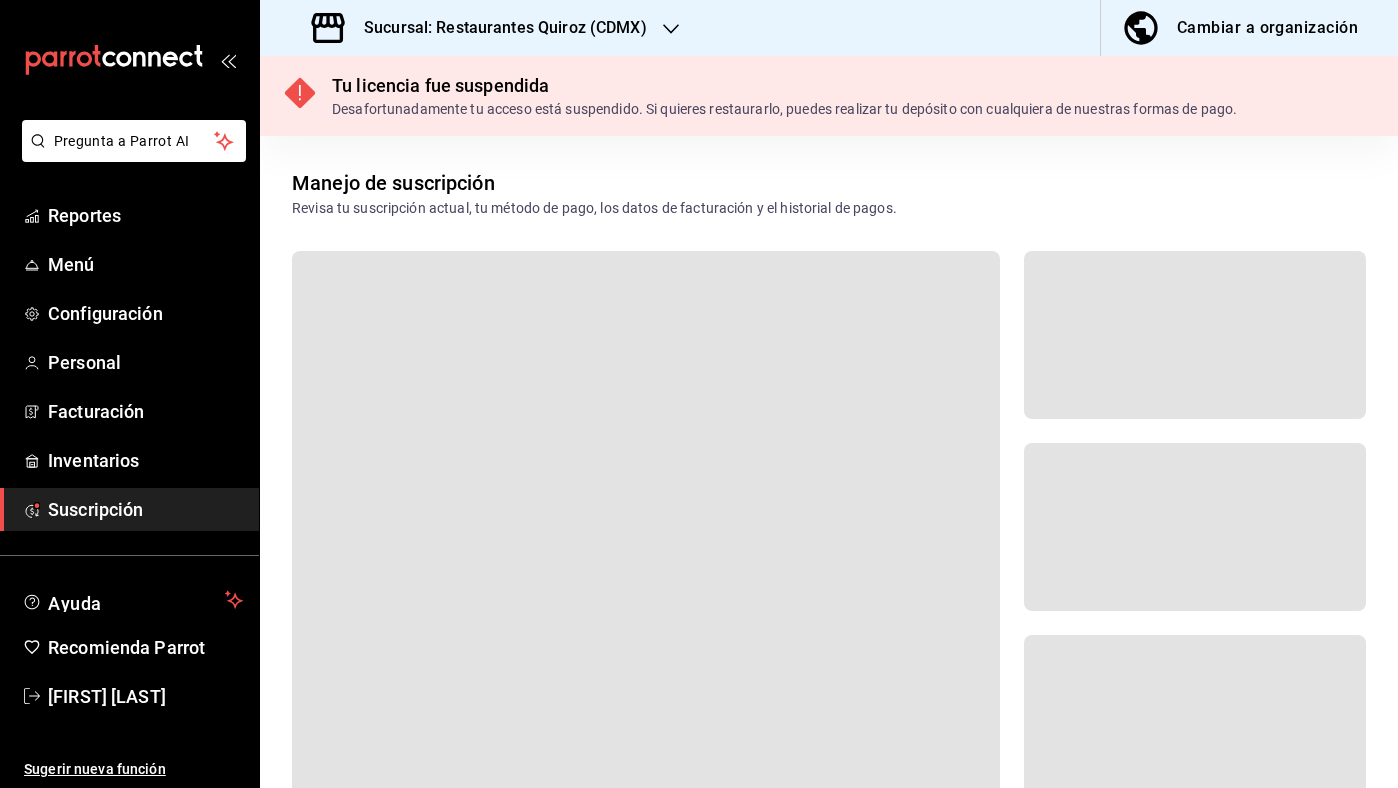 click on "Sucursal: Restaurantes Quiroz (CDMX)" at bounding box center (481, 28) 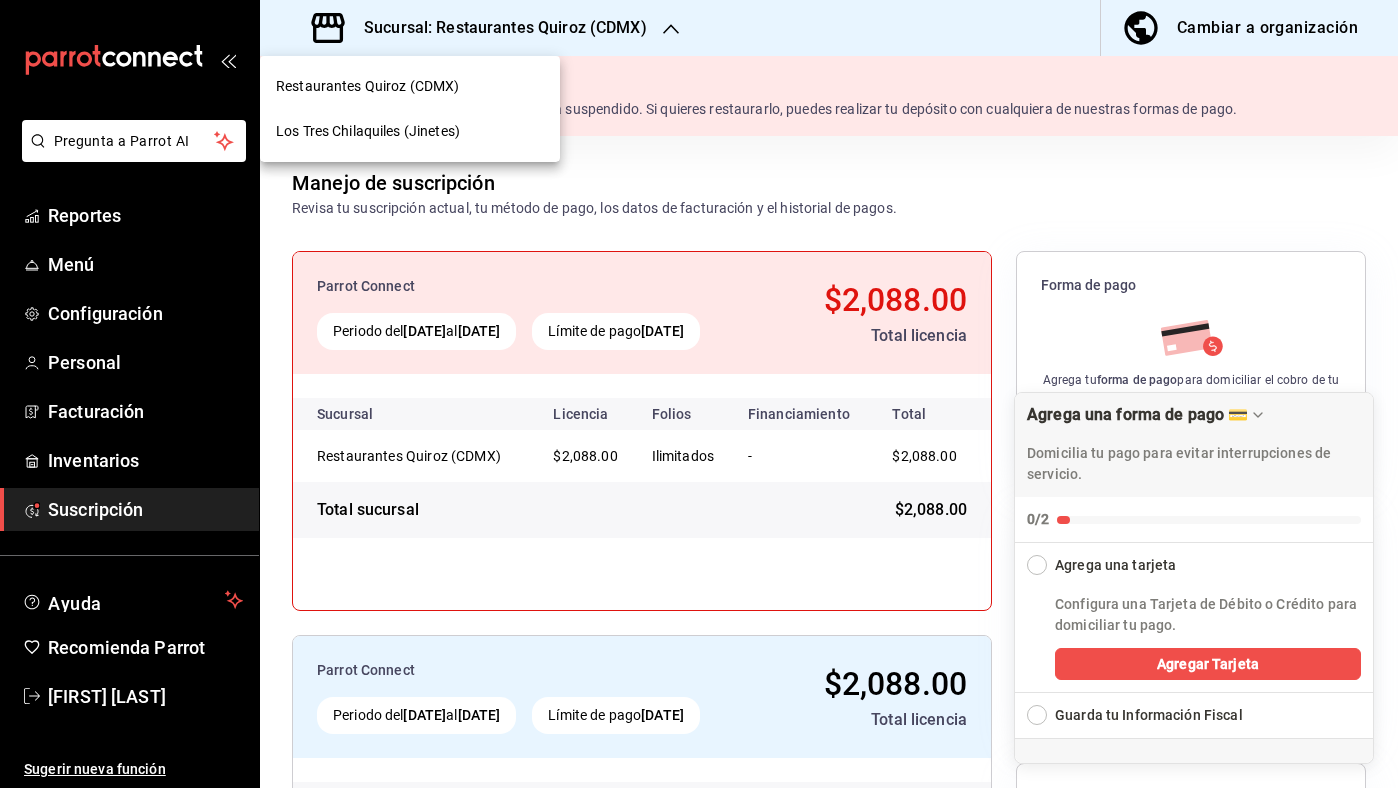 click on "Los Tres Chilaquiles (Jinetes)" at bounding box center (410, 131) 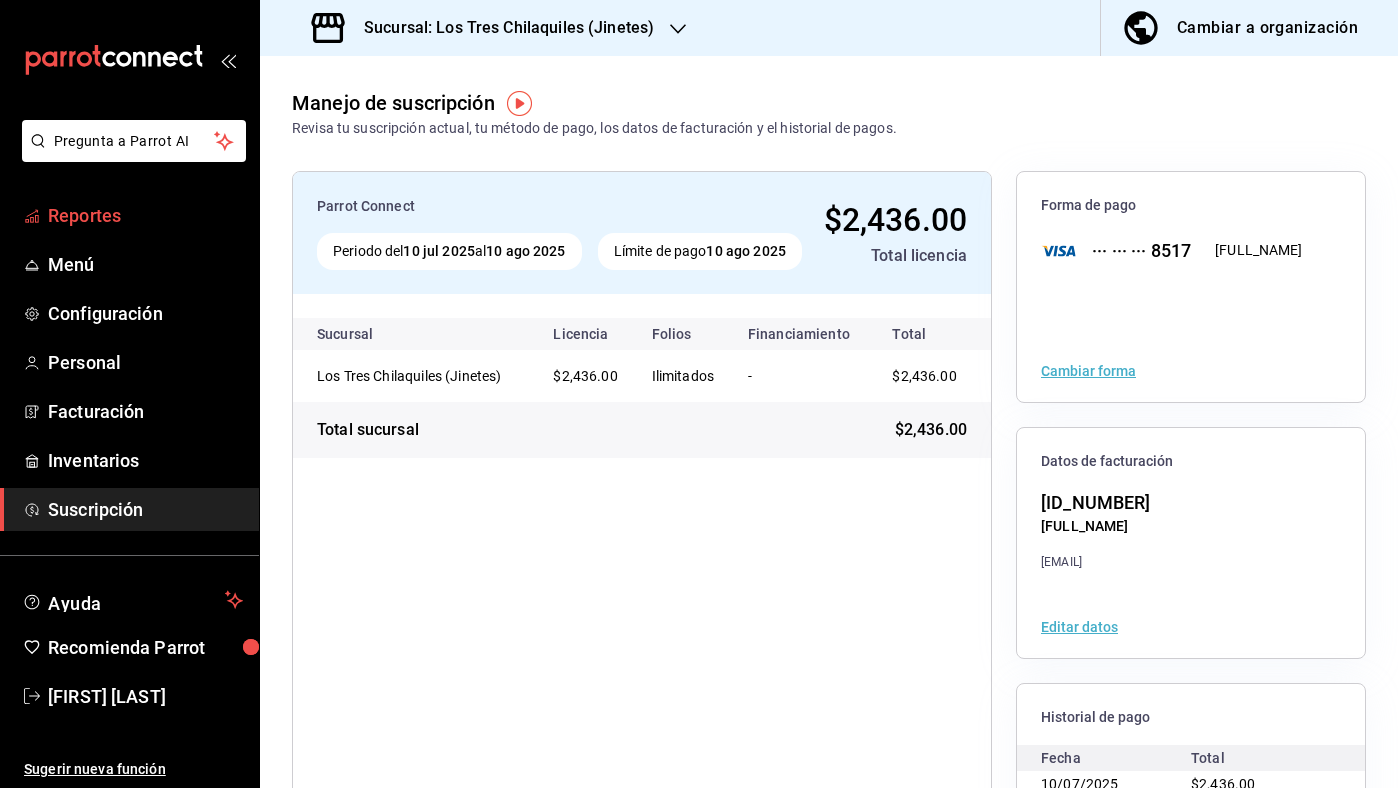 click on "Reportes" at bounding box center [145, 215] 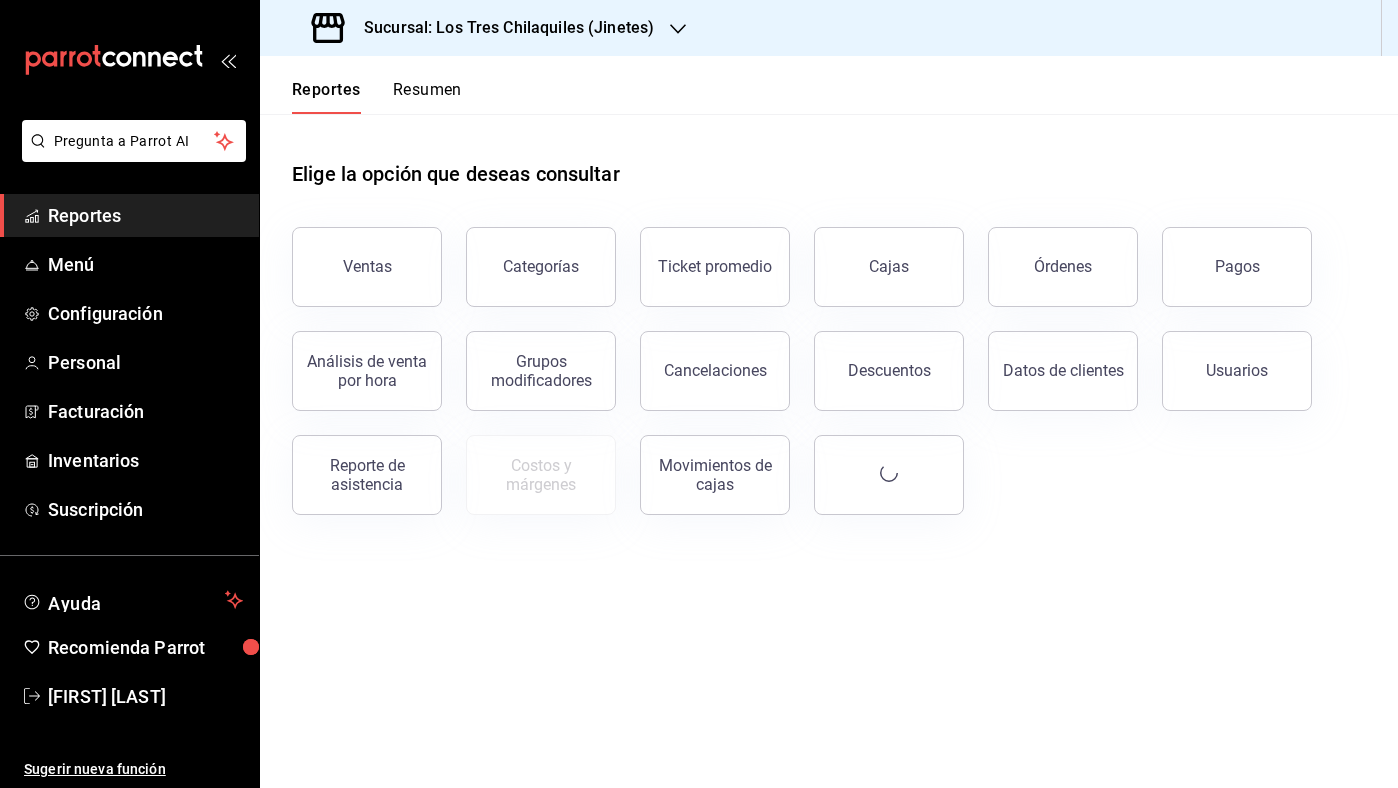 click on "Resumen" at bounding box center (427, 97) 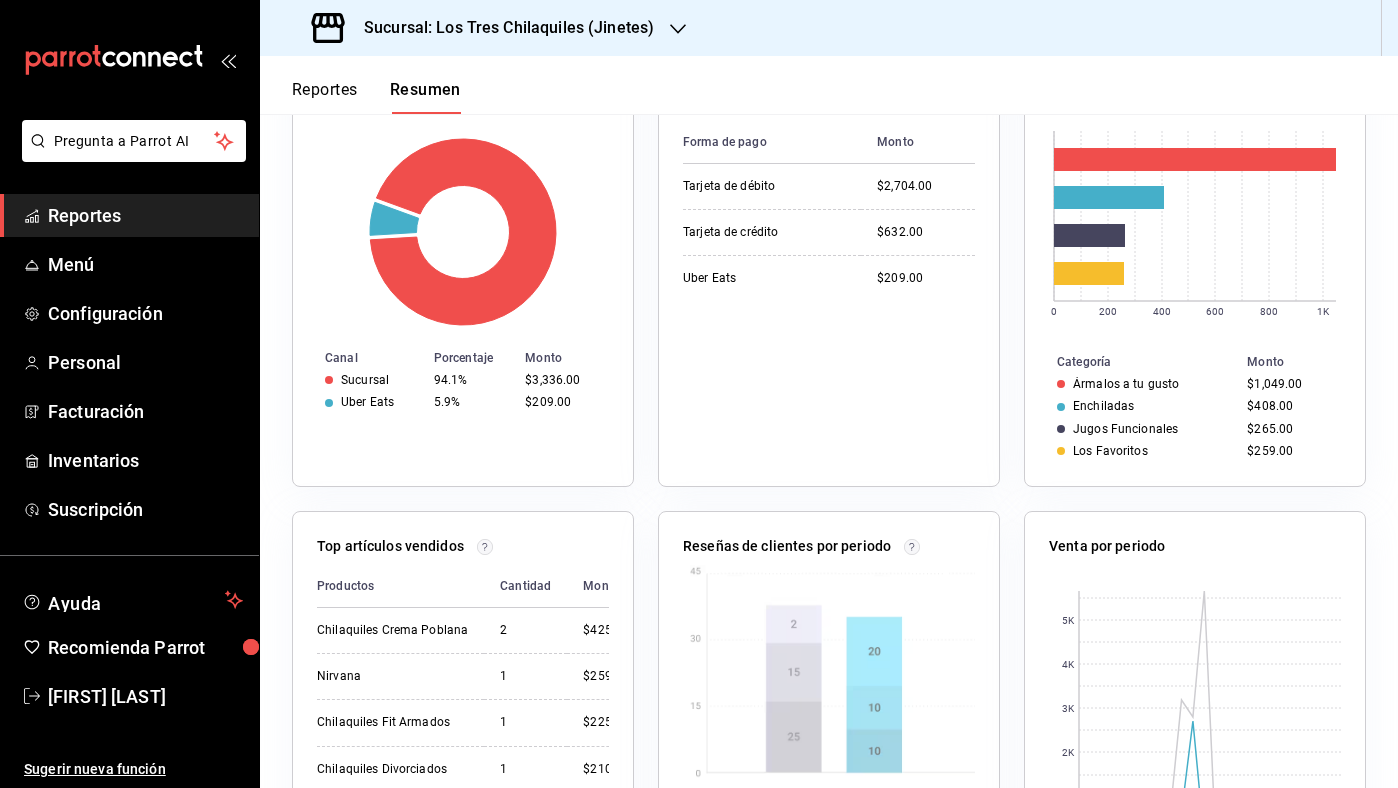 scroll, scrollTop: 0, scrollLeft: 0, axis: both 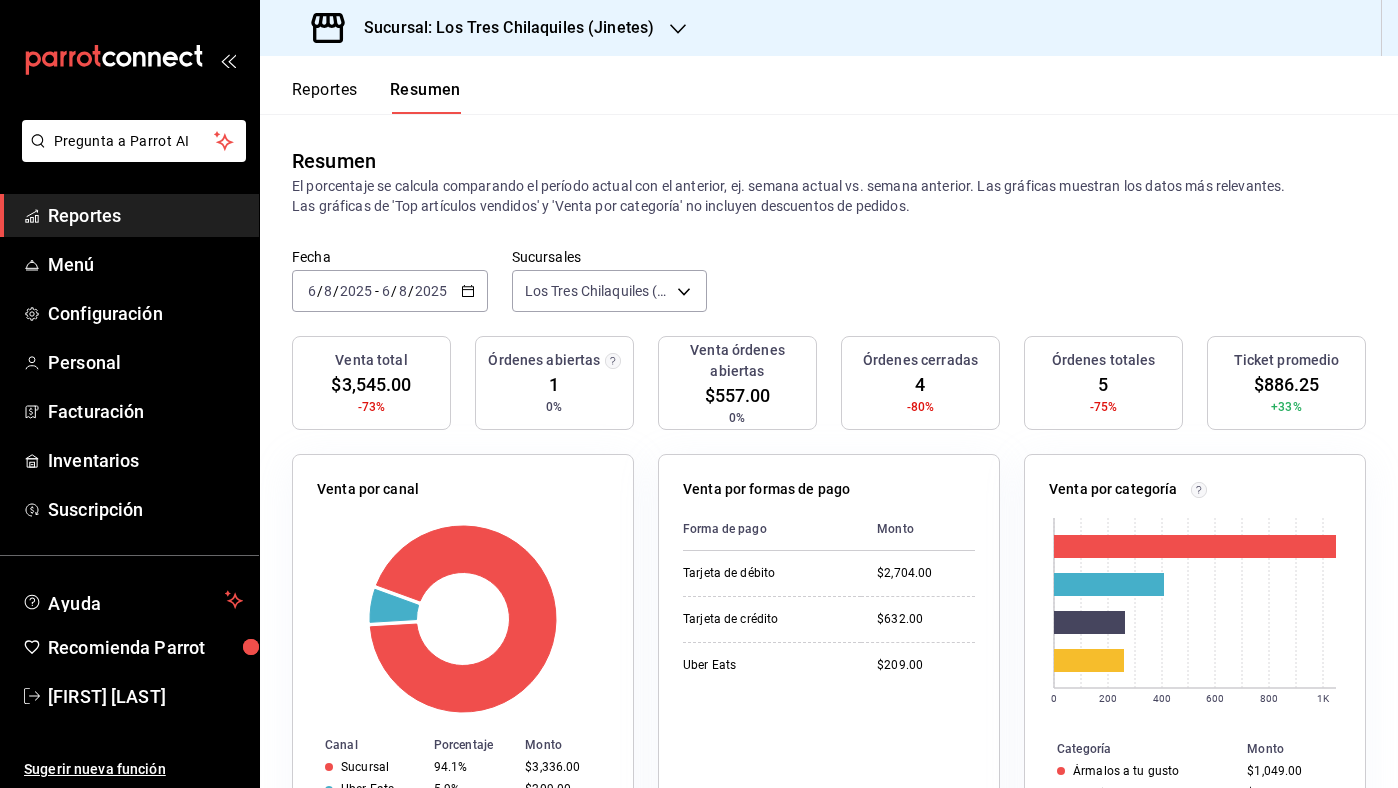 click on "Reportes" at bounding box center (325, 97) 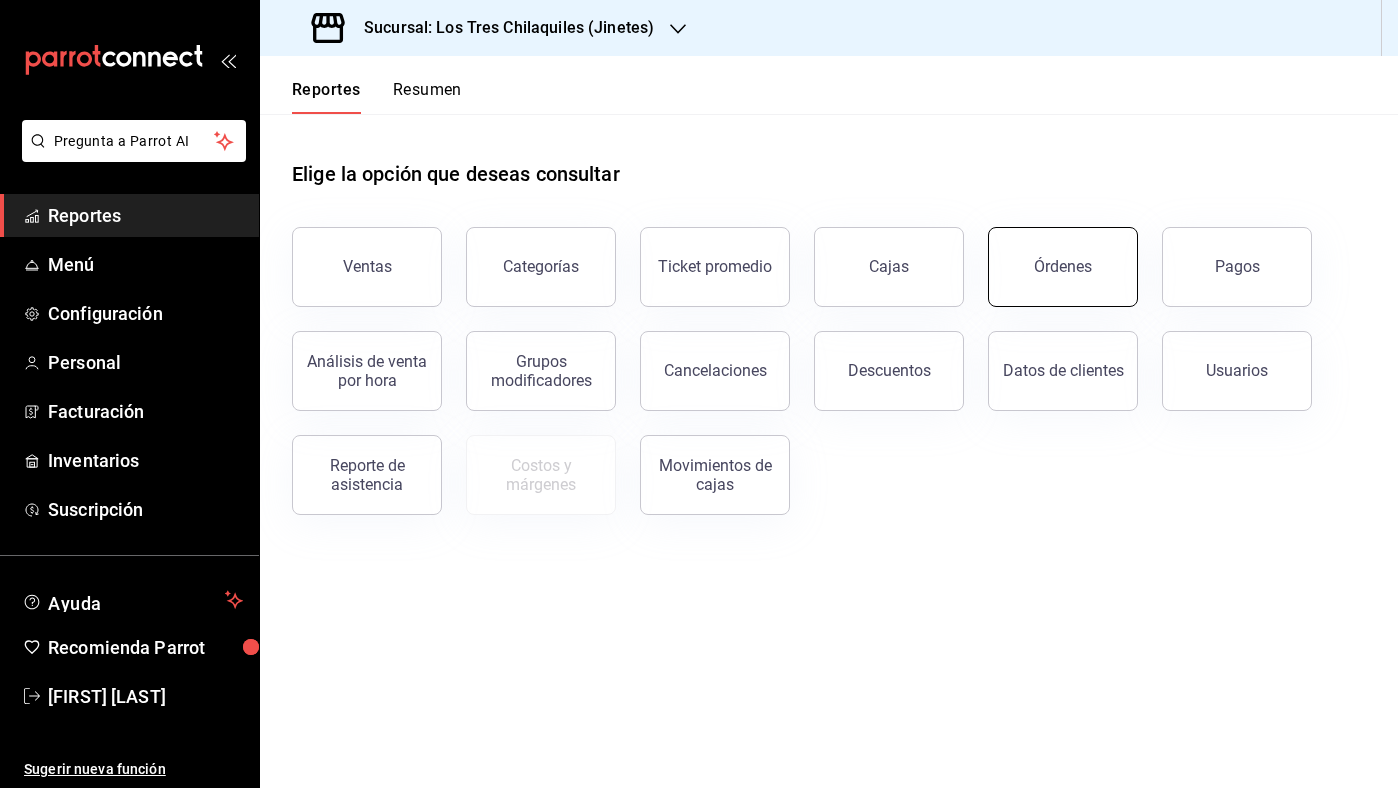 click on "Órdenes" at bounding box center (1063, 267) 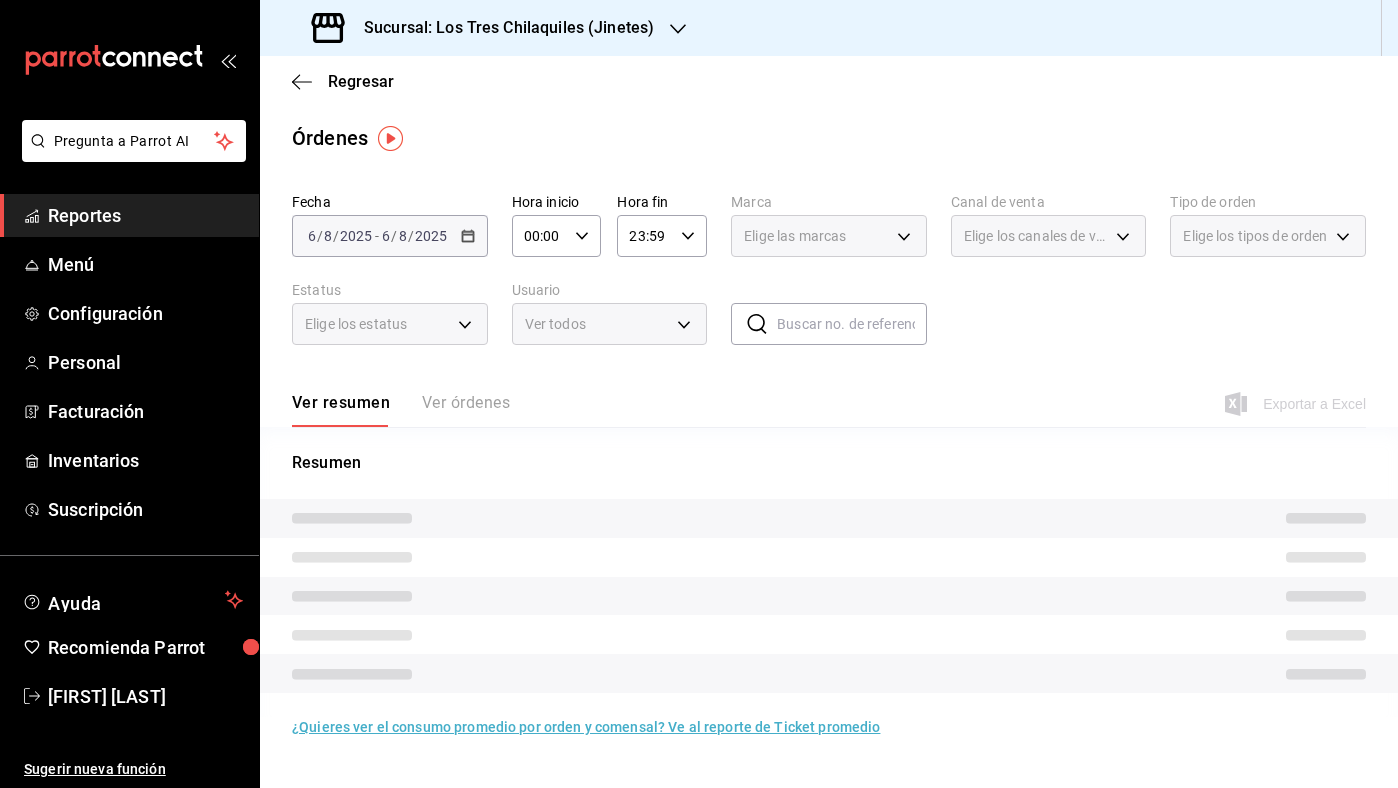 click on "Pregunta a Parrot AI Reportes   Menú   Configuración   Personal   Facturación   Inventarios   Suscripción   Ayuda Recomienda Parrot   [FIRST] [LAST]   Sugerir nueva función   Sucursal: Los Tres Chilaquiles (Jinetes) Regresar Órdenes Fecha [DATE] [DATE] - [DATE] [DATE] Hora inicio 00:00 Hora inicio Hora fin 23:59 Hora fin Marca Elige las marcas Canal de venta Elige los canales de venta Tipo de orden Elige los tipos de orden Estatus Elige los estatus Usuario Ver todos ALL ​ ​ Ver resumen Ver órdenes Exportar a Excel Resumen ¿Quieres ver el consumo promedio por orden y comensal? Ve al reporte de Ticket promedio GANA 1 MES GRATIS EN TU SUSCRIPCIÓN AQUÍ ¿Recuerdas cómo empezó tu restaurante?
Hoy puedes ayudar a un colega a tener el mismo cambio que tú viviste.
Recomienda Parrot directamente desde tu Portal Administrador.
Es fácil y rápido.
🎁 Por cada restaurante que se una, ganas 1 mes gratis. Ver video tutorial Ir a video Pregunta a Parrot AI Reportes   Menú" at bounding box center (699, 394) 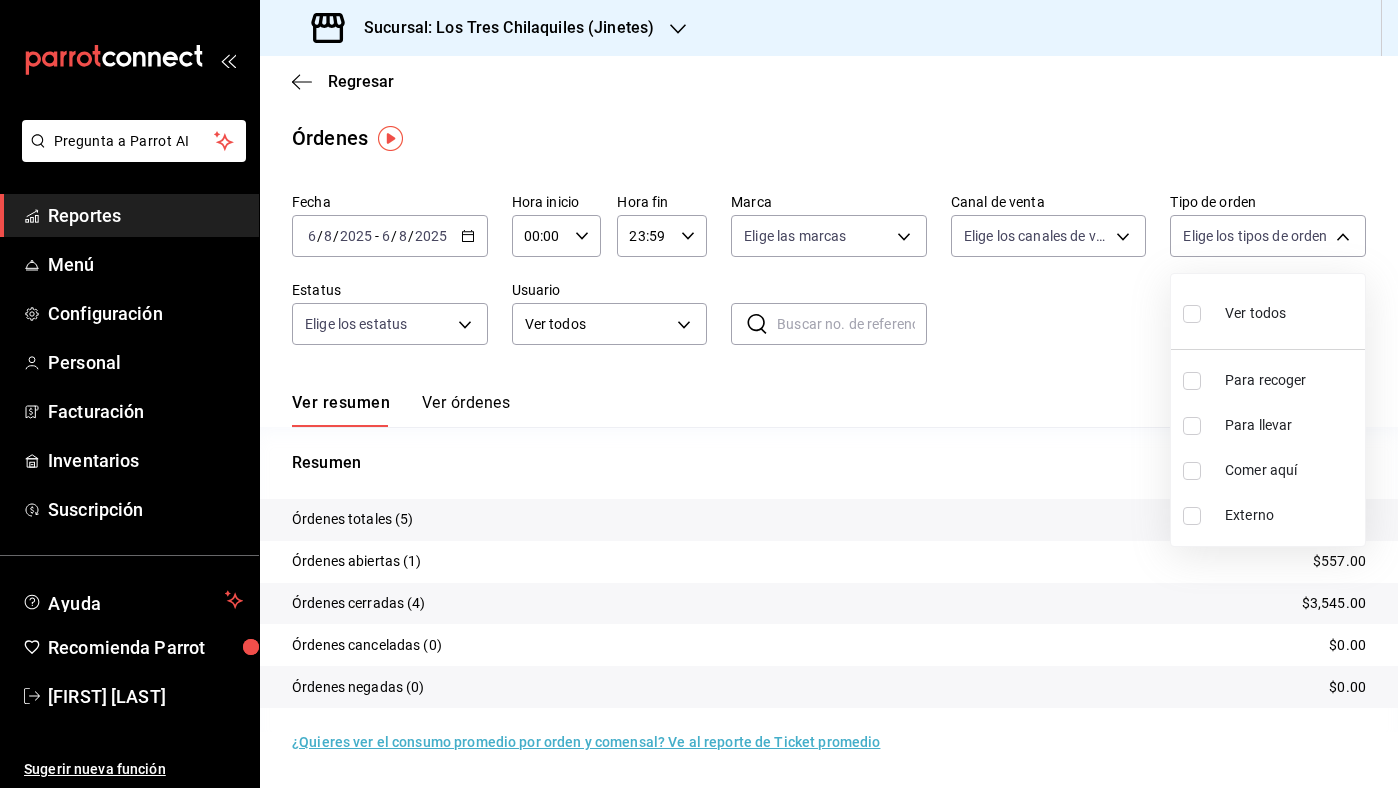 click on "Comer aquí" at bounding box center [1291, 470] 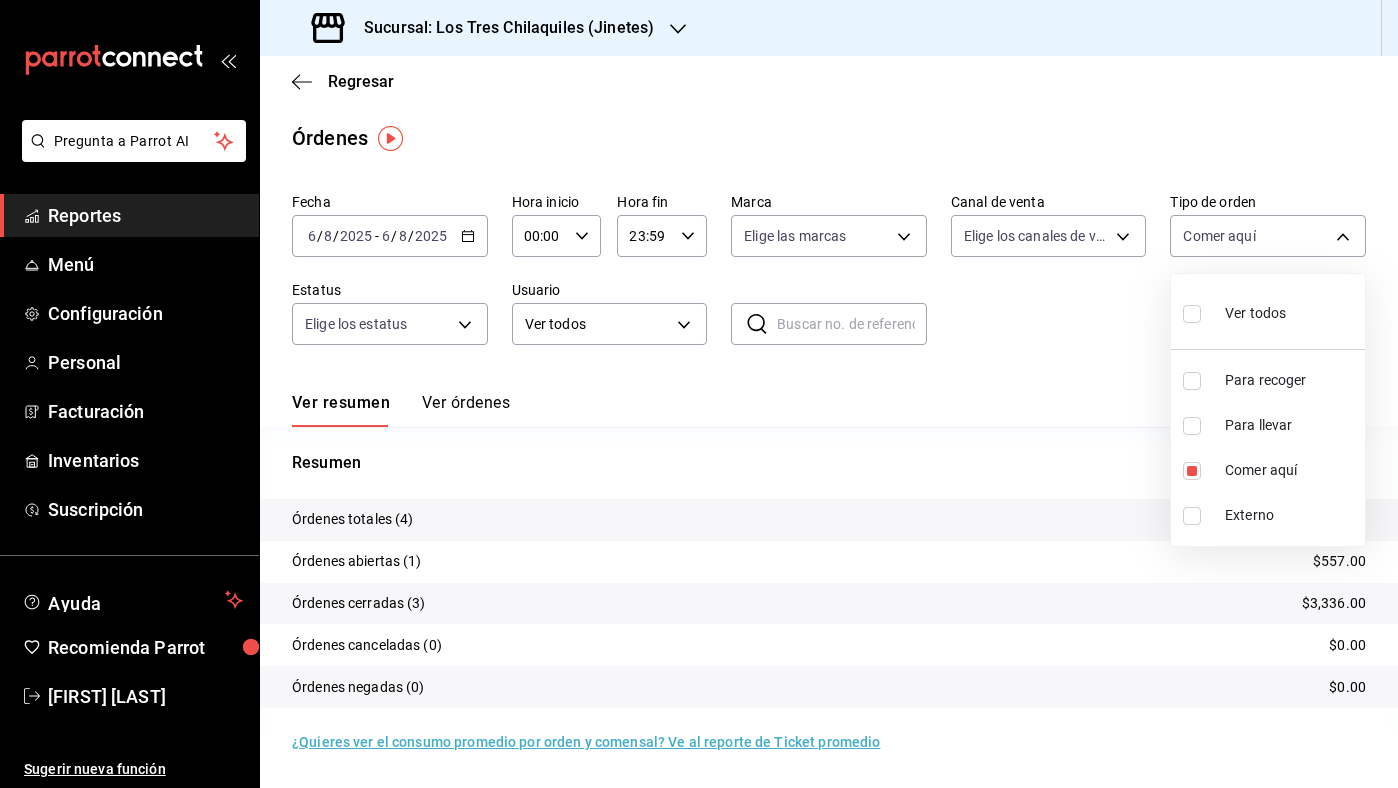click at bounding box center (699, 394) 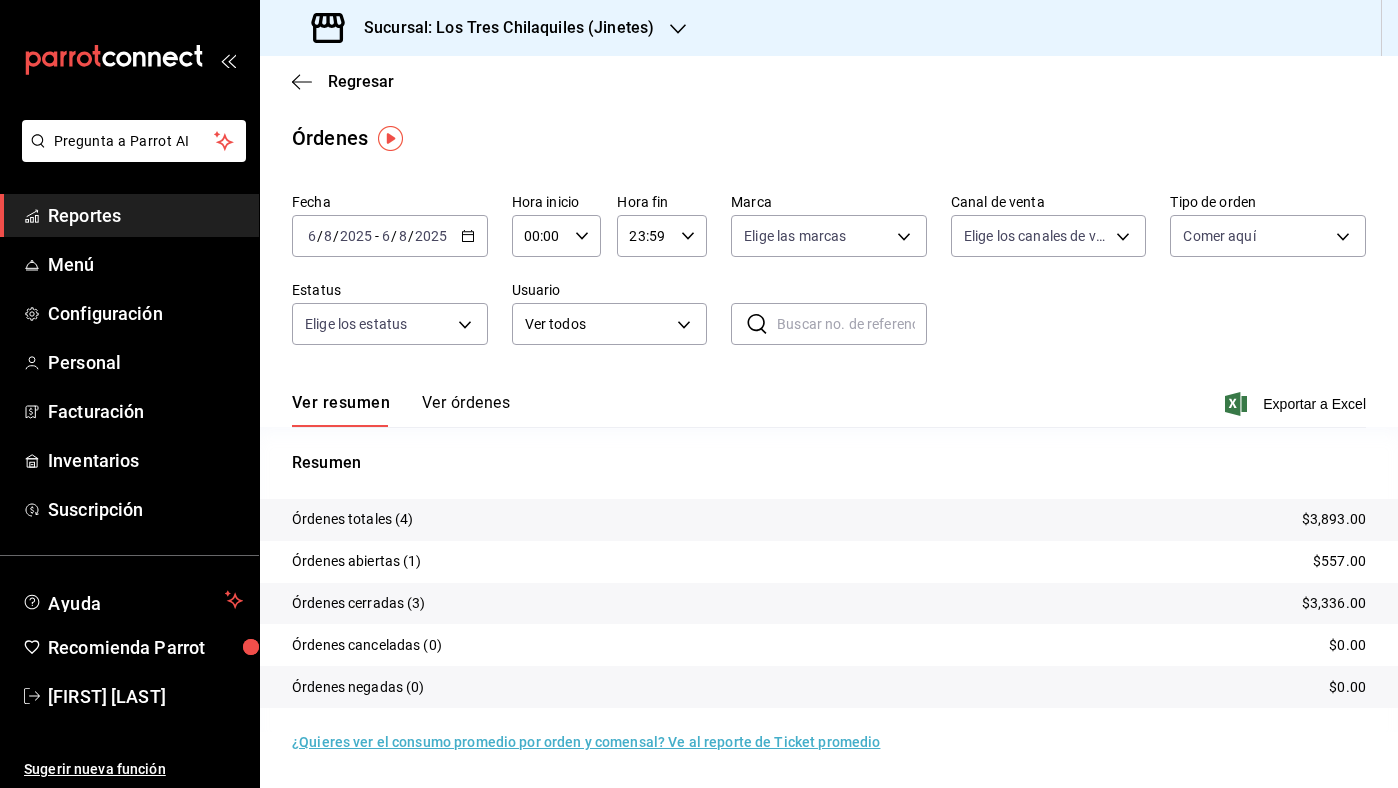 click on "[DATE] [DATE] - [DATE] [DATE]" at bounding box center (390, 236) 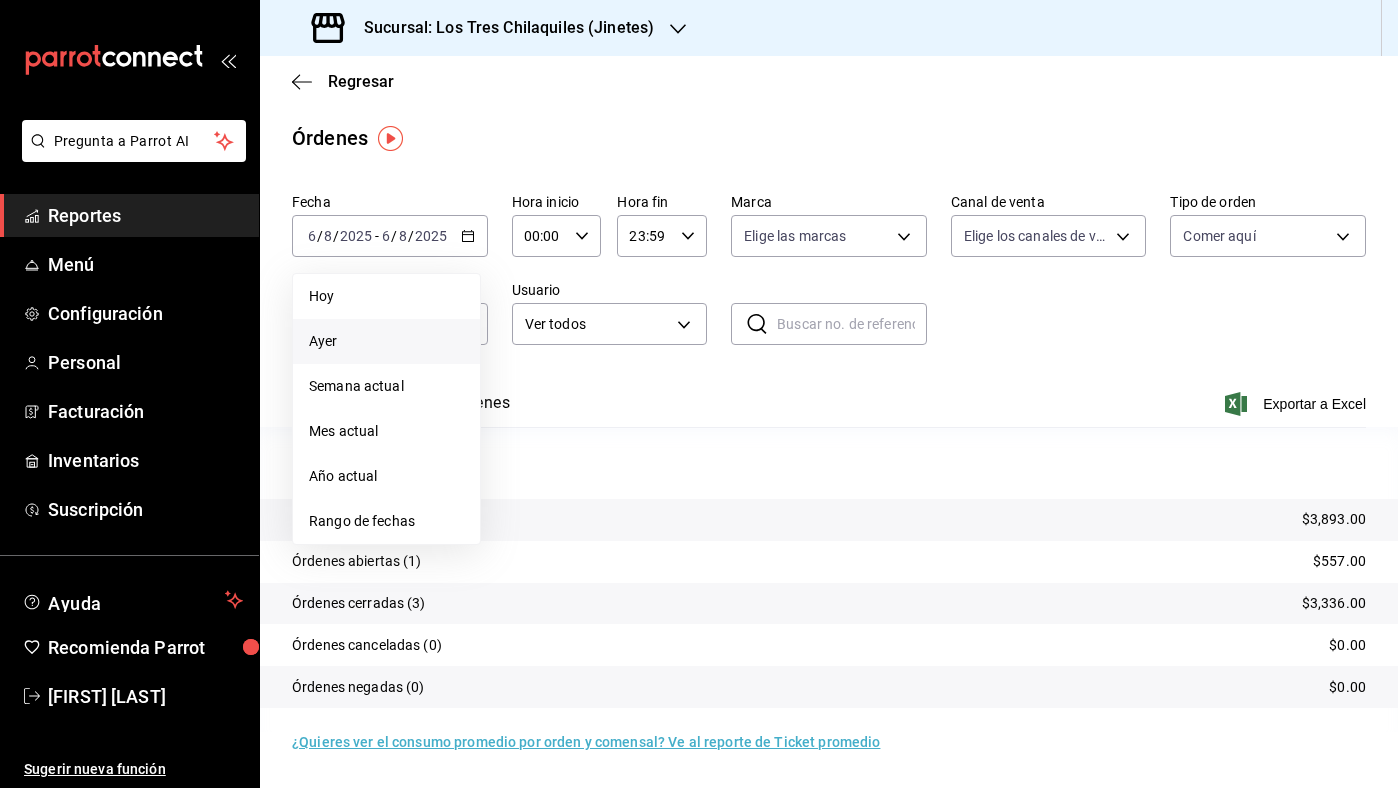 click on "Ayer" at bounding box center (386, 341) 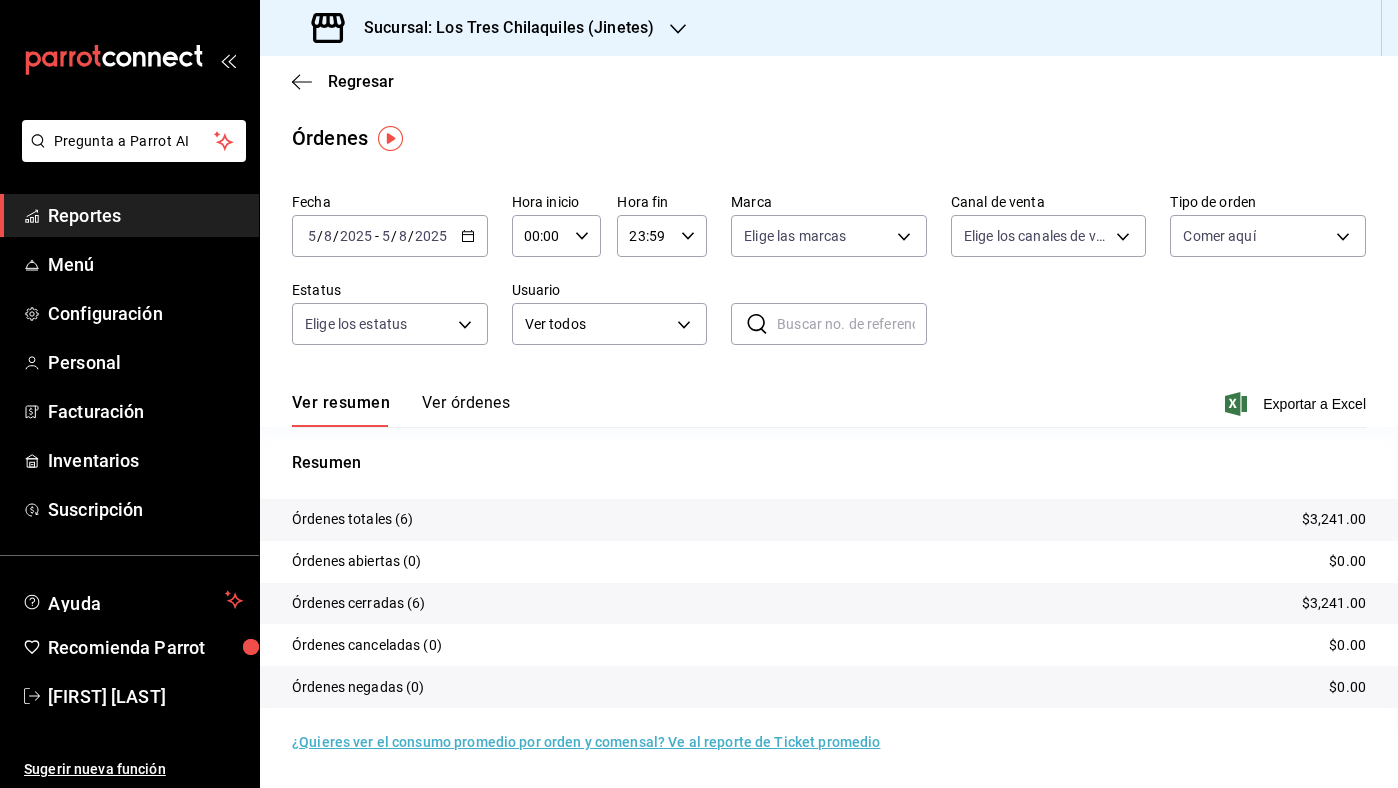 click on "Ver resumen Ver órdenes Exportar a Excel" at bounding box center [829, 398] 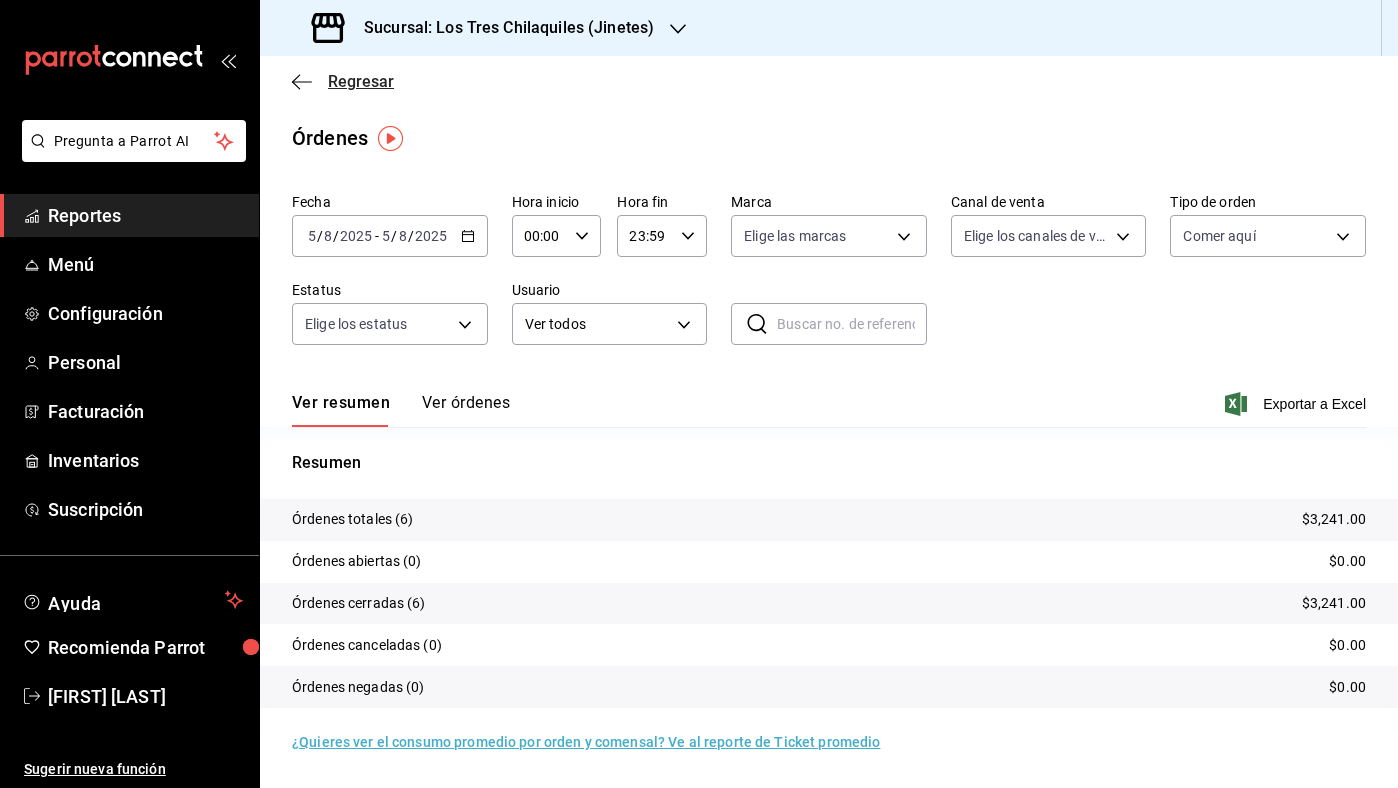 click on "Regresar" at bounding box center (361, 81) 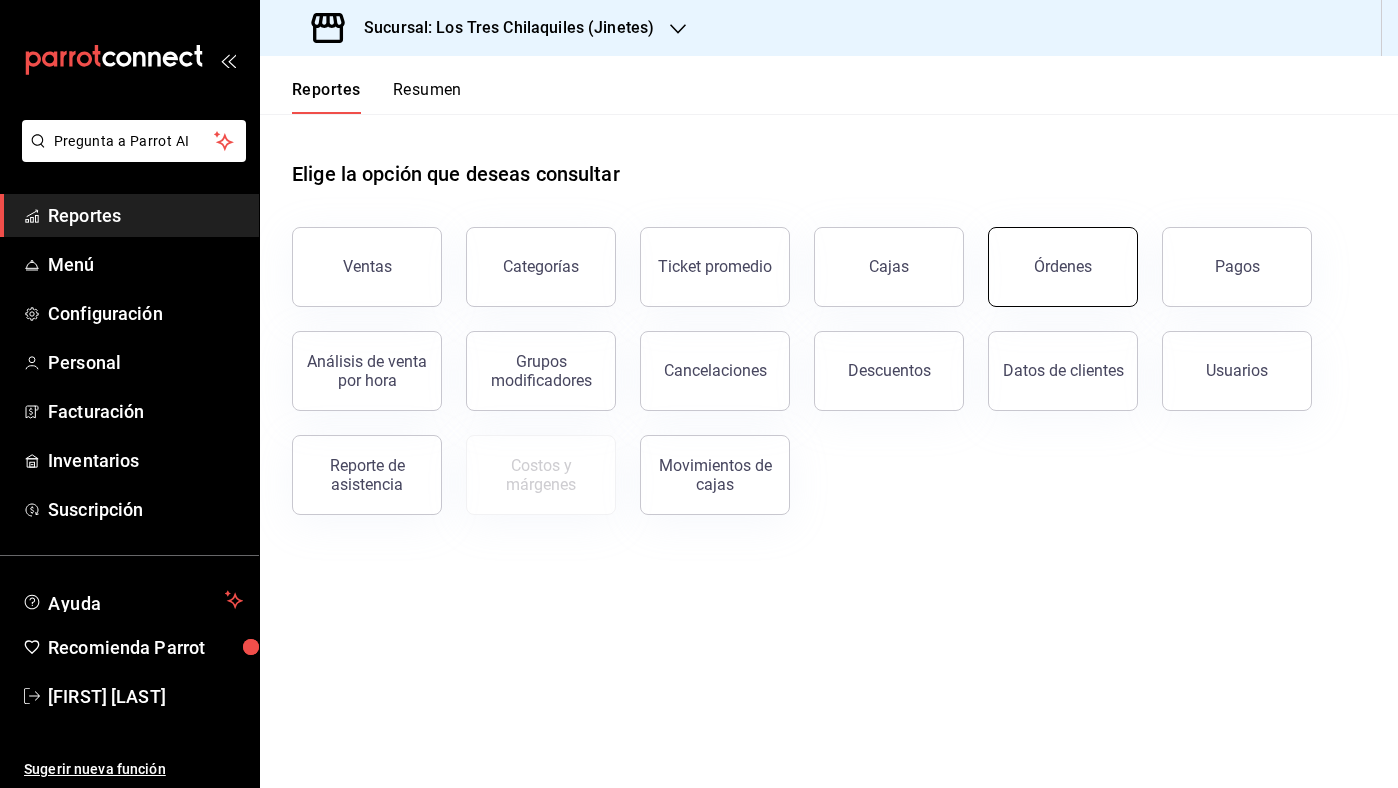 click on "Órdenes" at bounding box center [1063, 266] 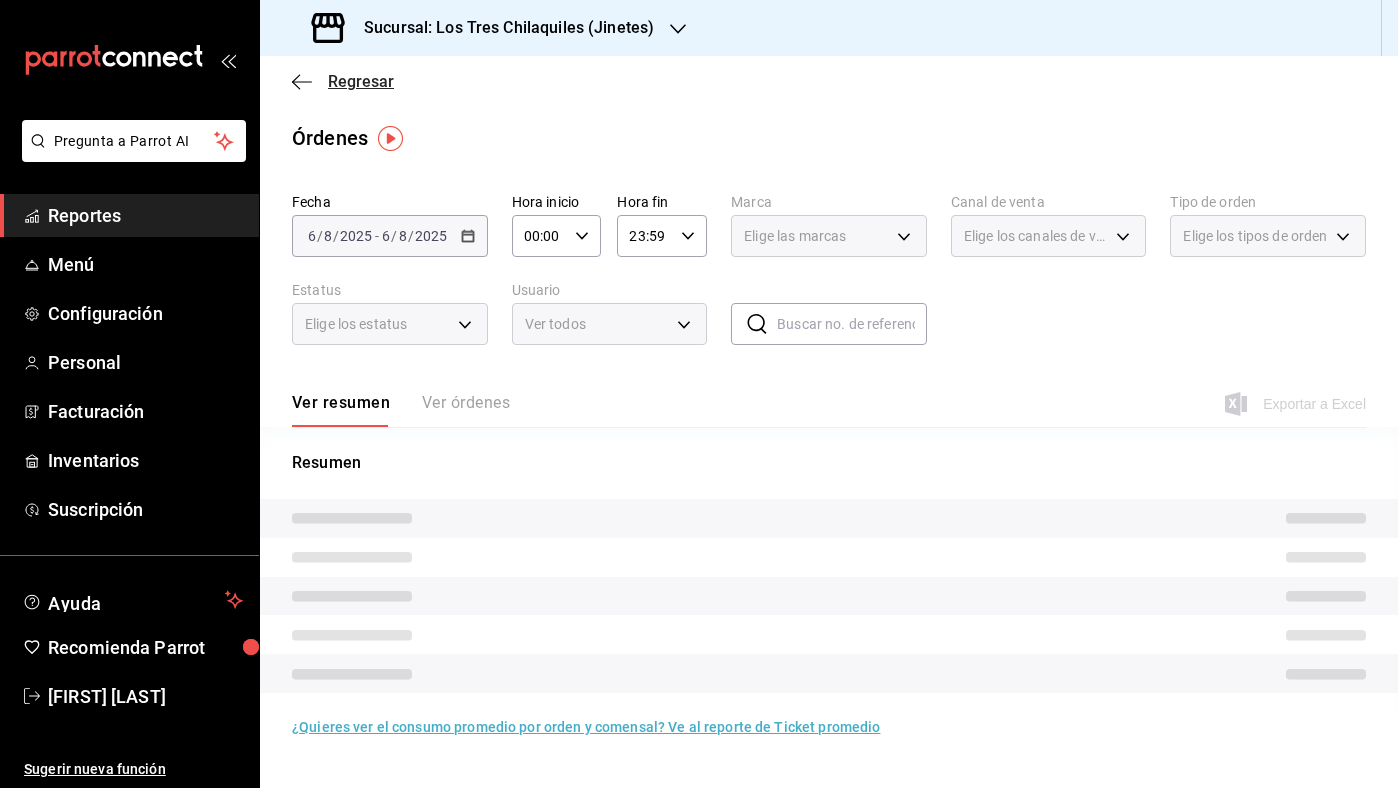 click on "Regresar" at bounding box center [361, 81] 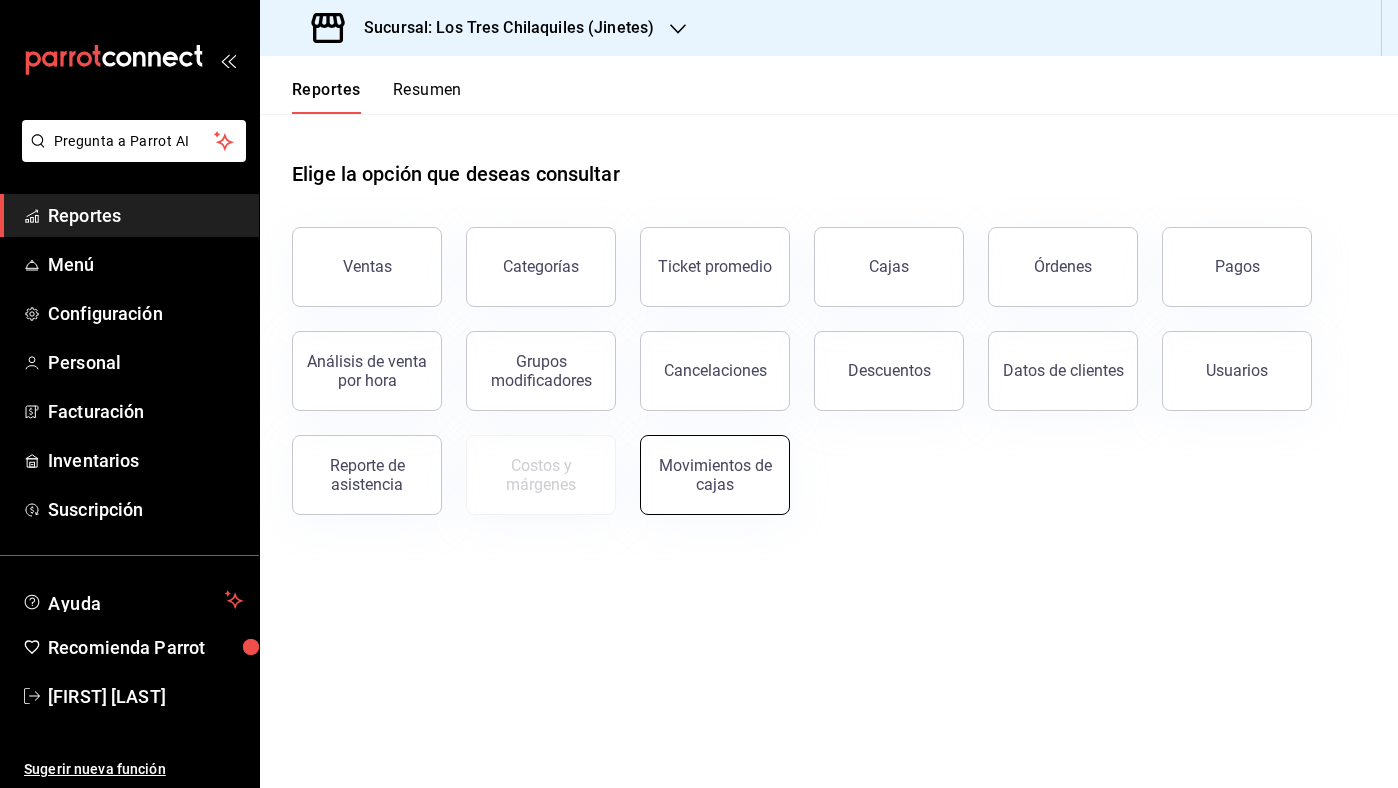 click on "Movimientos de cajas" at bounding box center (715, 475) 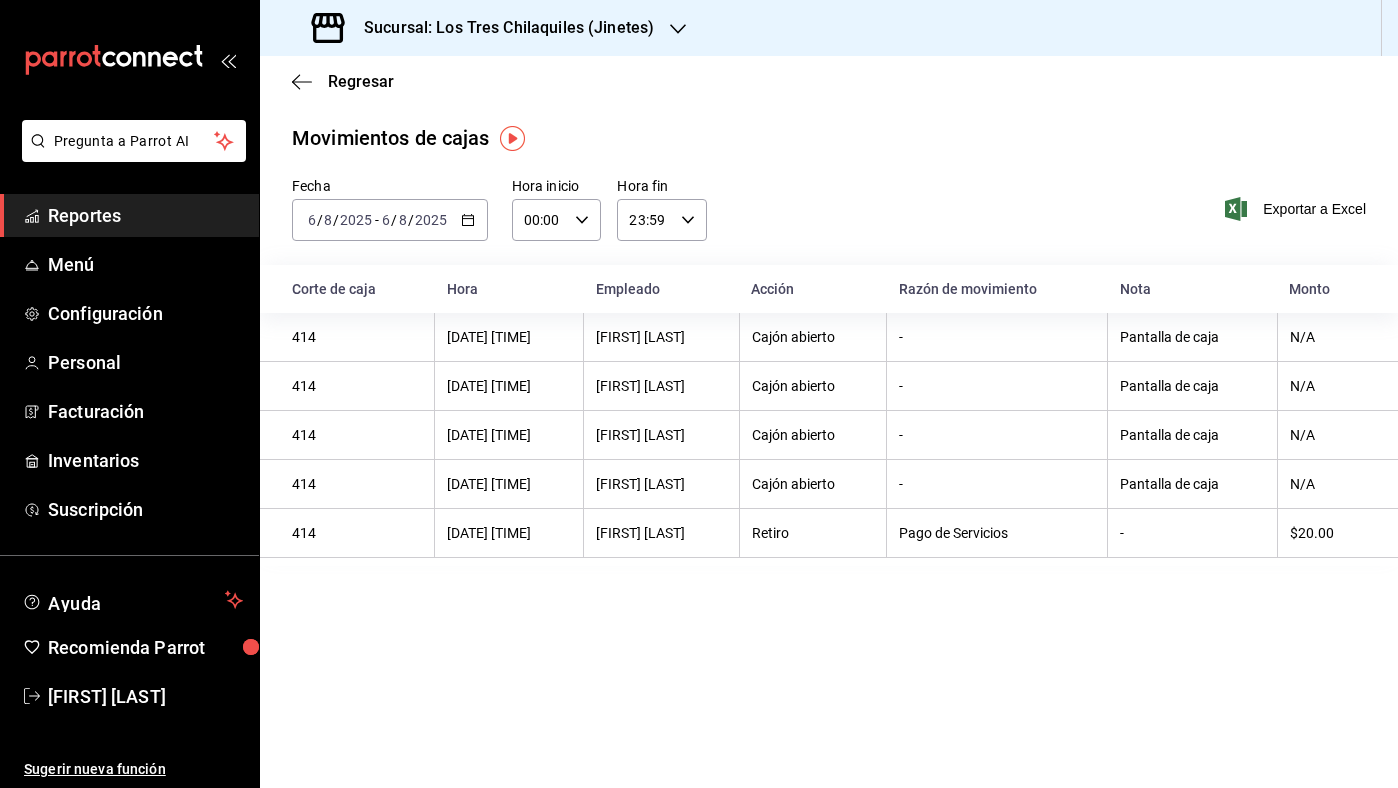 click on "[DATE] [DATE] - [DATE] [DATE]" at bounding box center [390, 220] 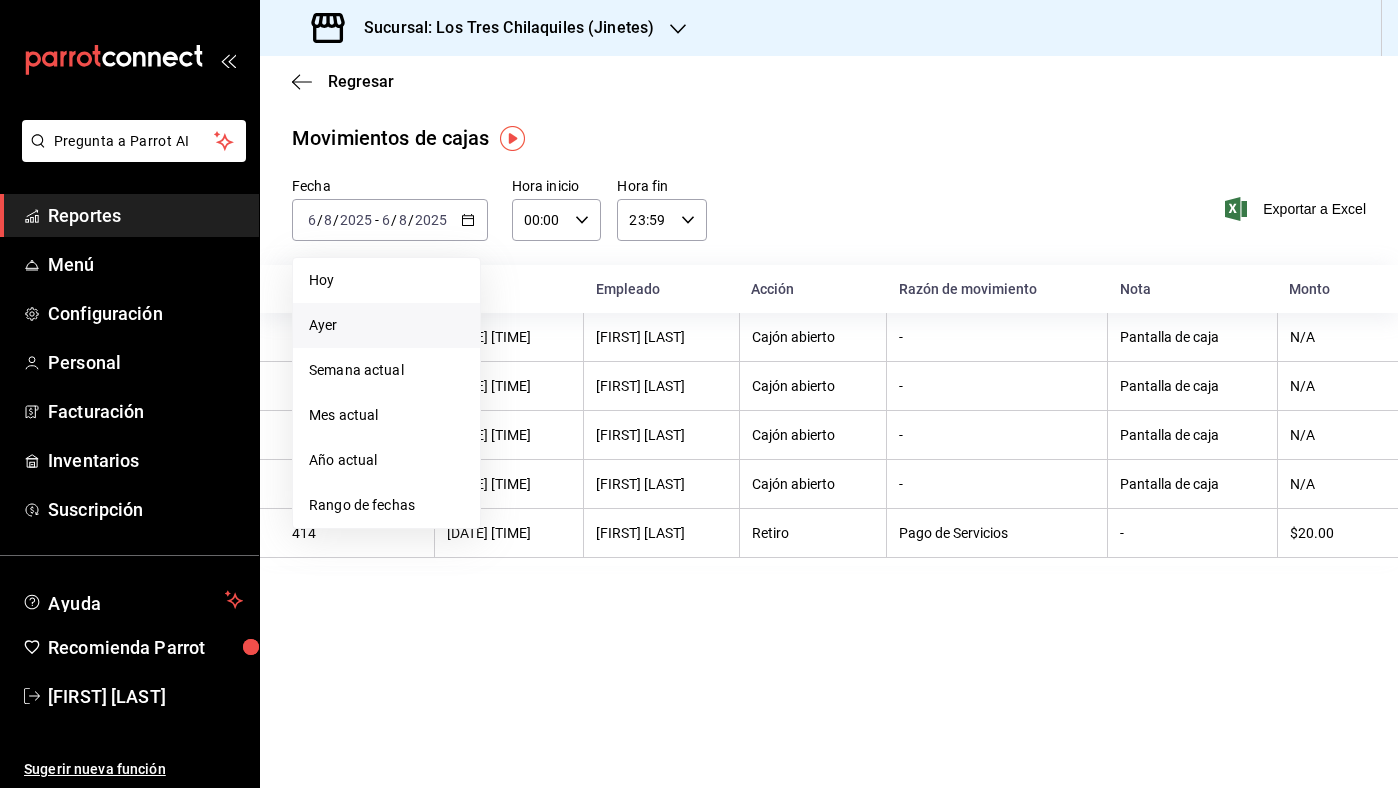 click on "Ayer" at bounding box center [386, 325] 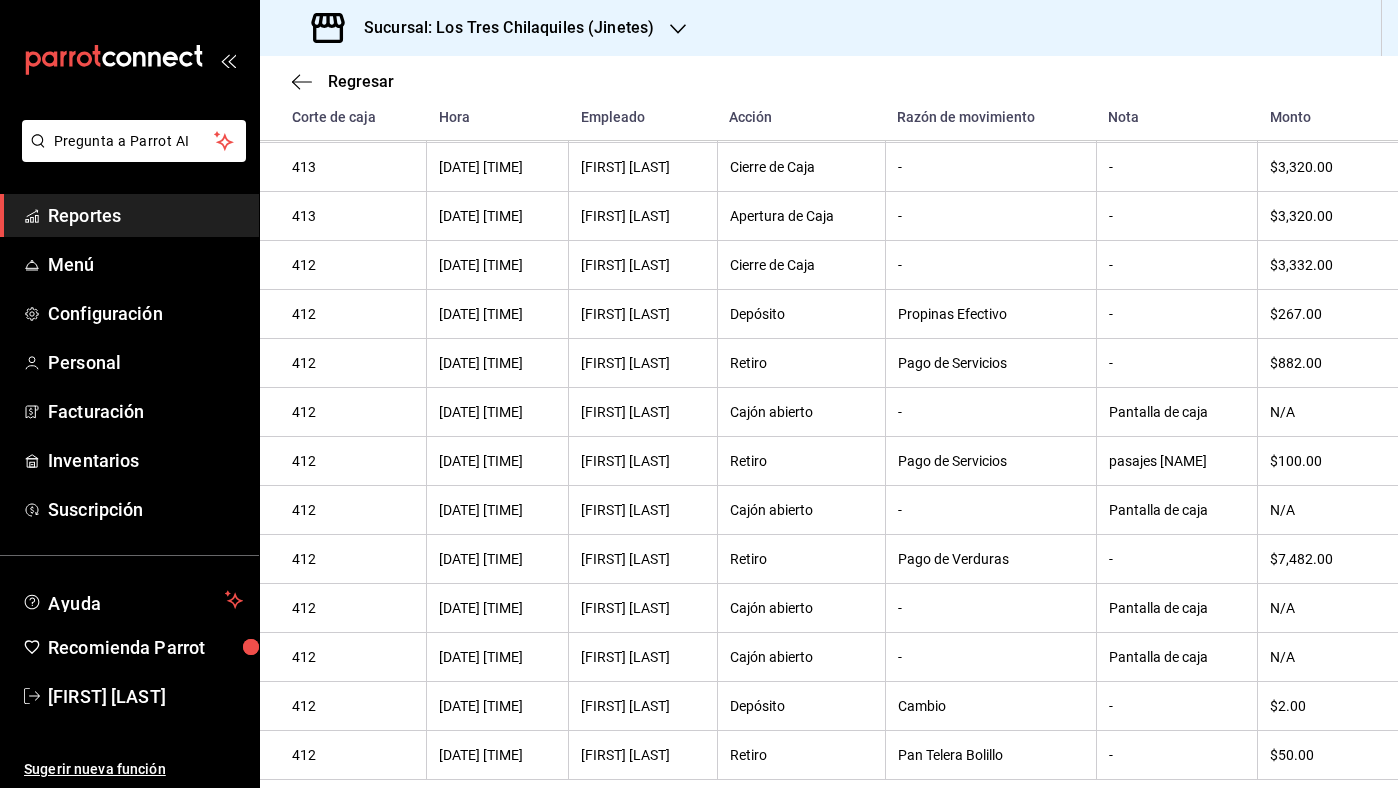 scroll, scrollTop: 0, scrollLeft: 0, axis: both 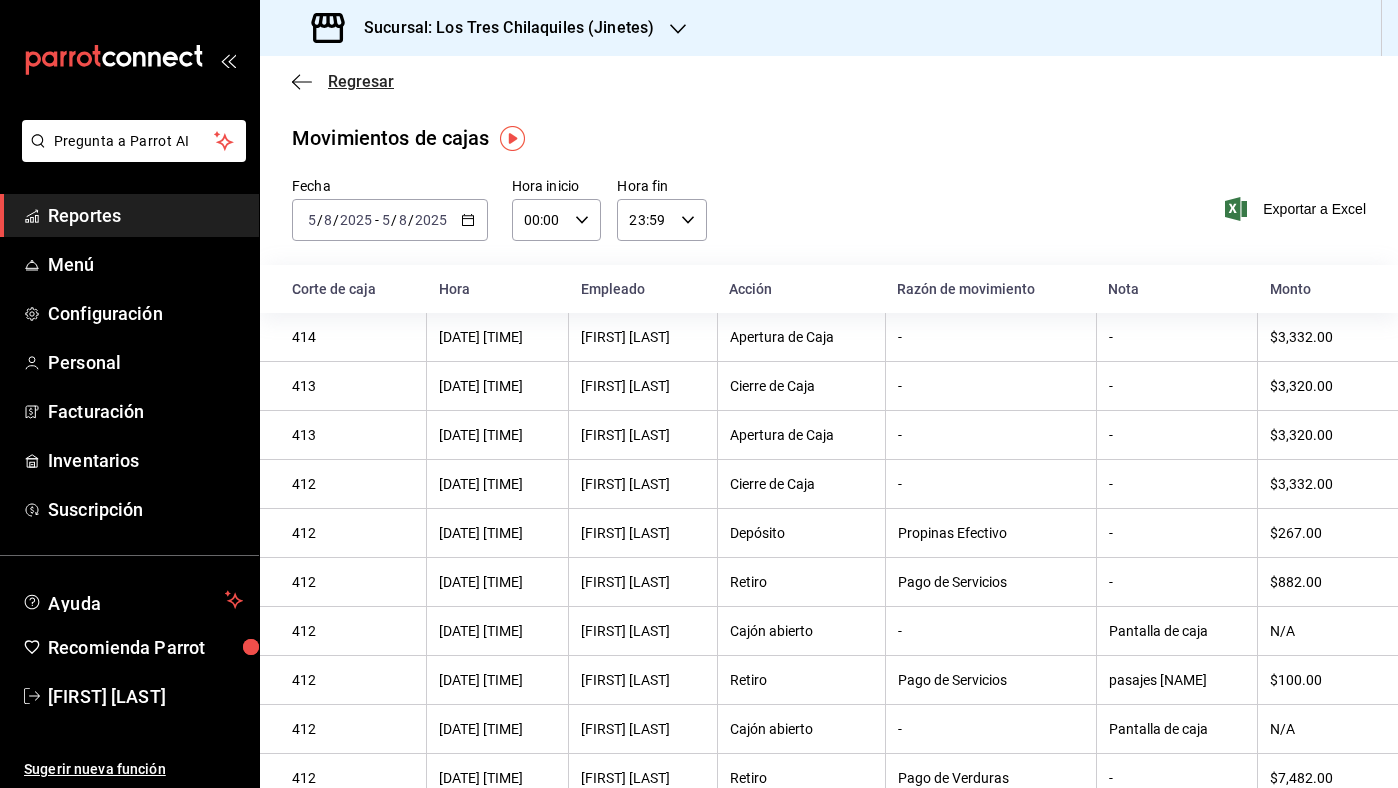 click on "Regresar" at bounding box center (361, 81) 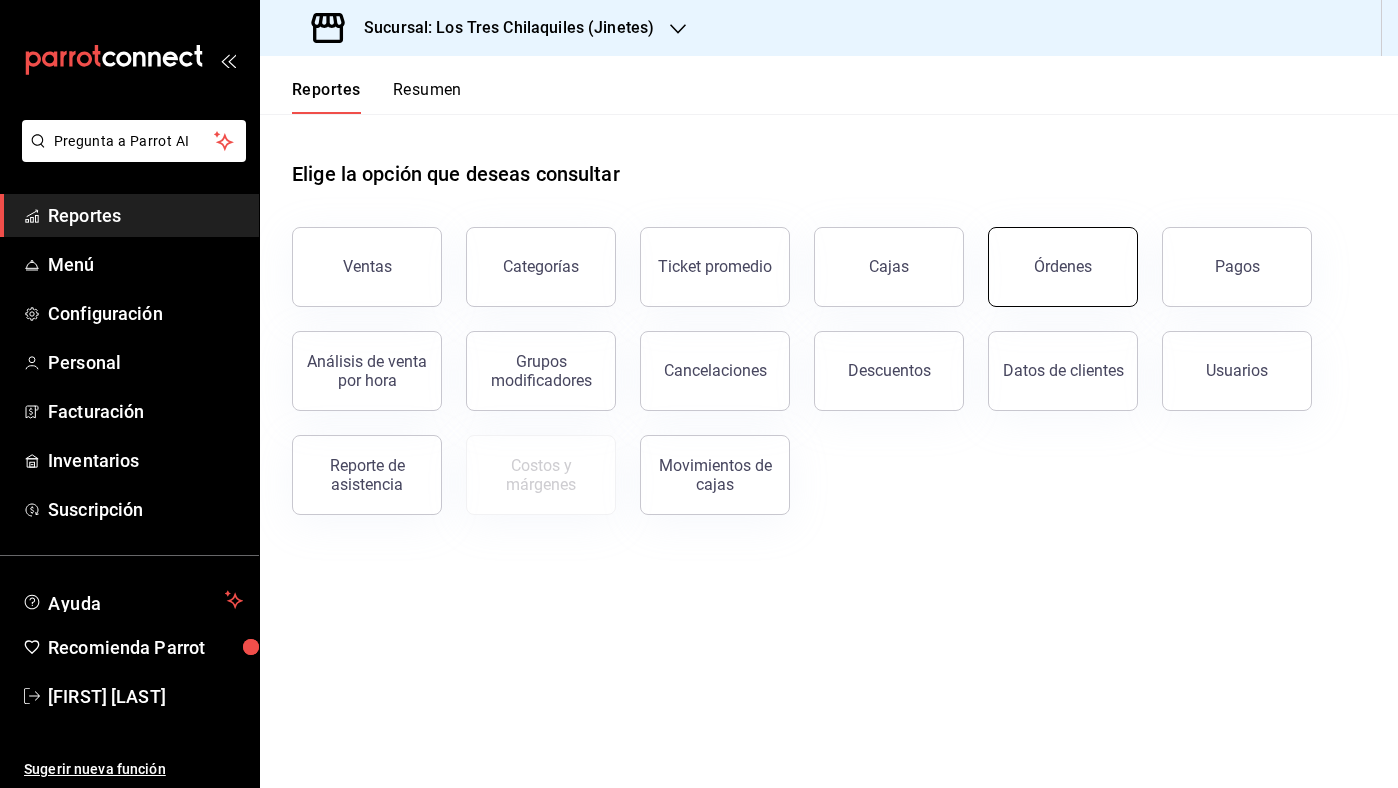 click on "Órdenes" at bounding box center (1063, 266) 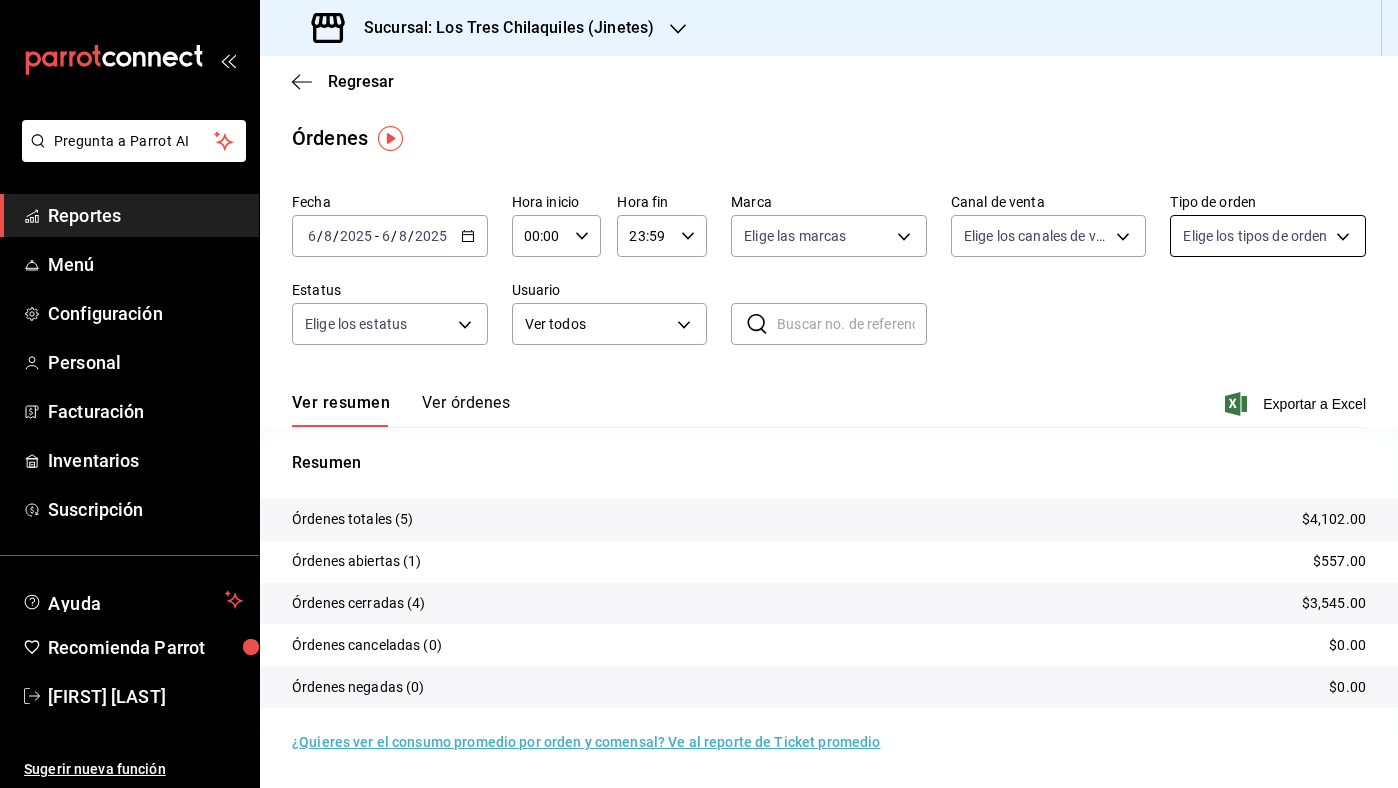 click on "Pregunta a Parrot AI Reportes   Menú   Configuración   Personal   Facturación   Inventarios   Suscripción   Ayuda Recomienda Parrot   [FIRST] [LAST]   Sugerir nueva función   Sucursal: Los Tres Chilaquiles (Jinetes) Regresar Órdenes Fecha [DATE] [DATE] - [DATE] [DATE] Hora inicio 00:00 Hora inicio Hora fin 23:59 Hora fin Marca Elige las marcas Canal de venta Elige los canales de venta Tipo de orden Elige los tipos de orden Estatus Elige los estatus Usuario Ver todos ALL ​ ​ Ver resumen Ver órdenes Exportar a Excel Resumen Órdenes totales (5) $4,102.00 Órdenes abiertas (1) $557.00 Órdenes cerradas (4) $3,545.00 Órdenes canceladas (0) $0.00 Órdenes negadas (0) $0.00 ¿Quieres ver el consumo promedio por orden y comensal? Ve al reporte de Ticket promedio GANA 1 MES GRATIS EN TU SUSCRIPCIÓN AQUÍ Ver video tutorial Ir a video Pregunta a Parrot AI Reportes   Menú   Configuración   Personal   Facturación   Inventarios   Suscripción   Ayuda Recomienda Parrot" at bounding box center (699, 394) 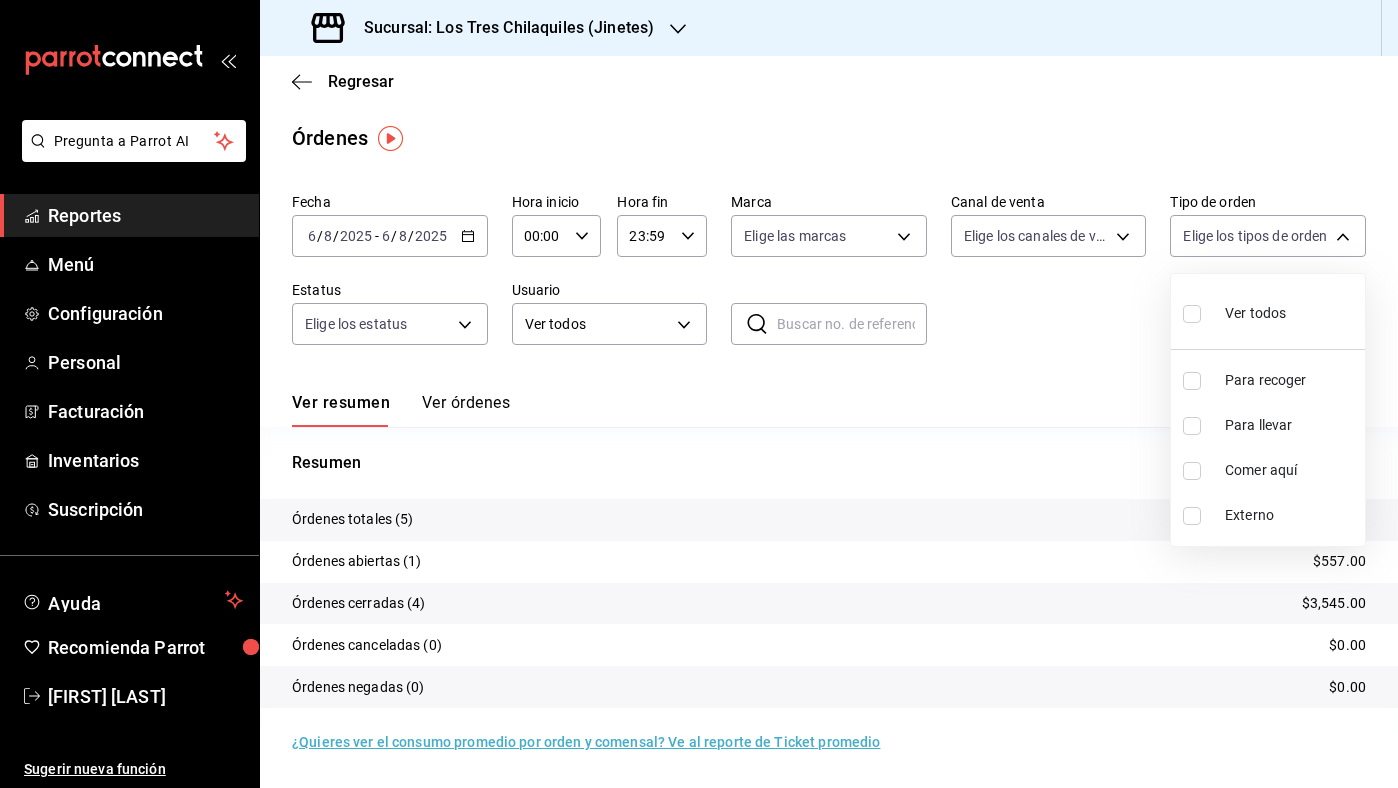 click on "Comer aquí" at bounding box center [1291, 470] 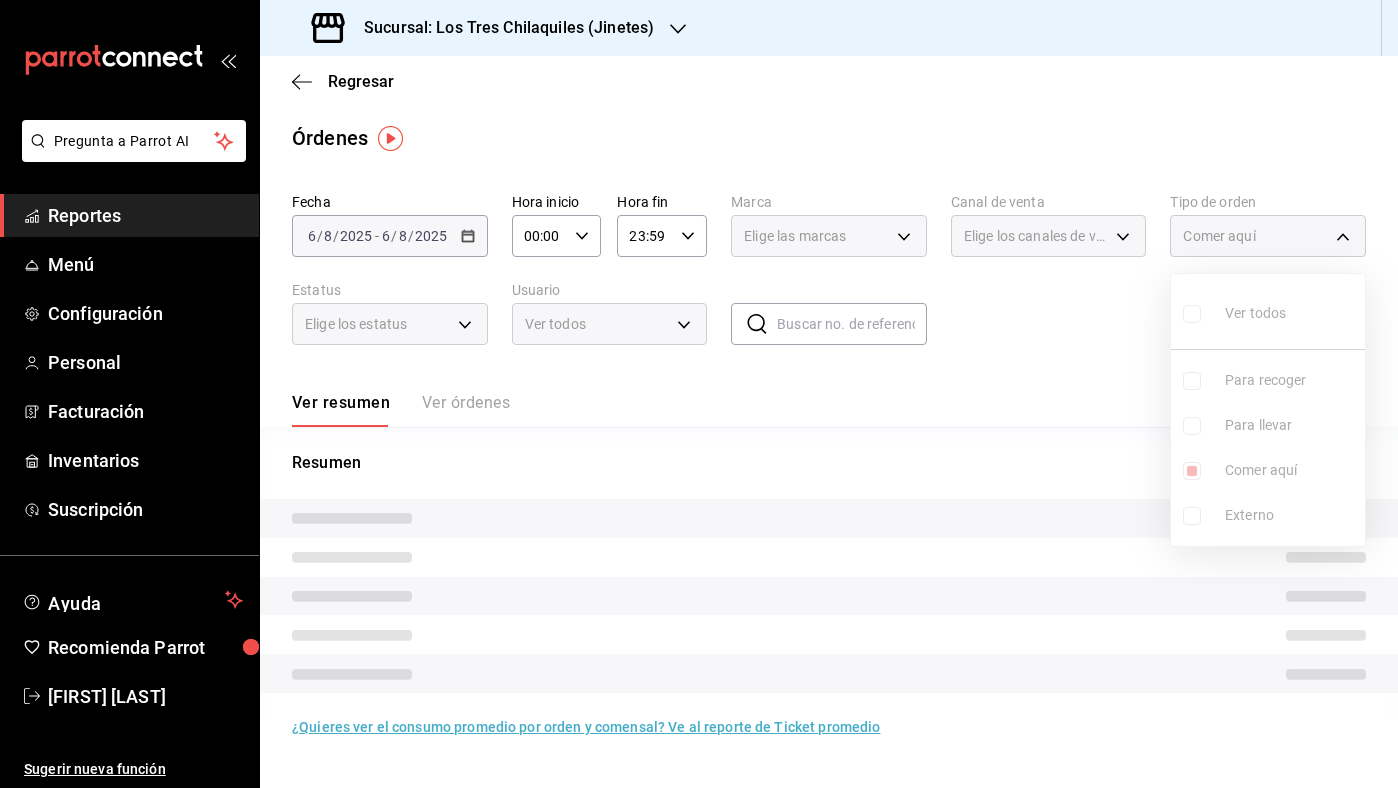 click at bounding box center [699, 394] 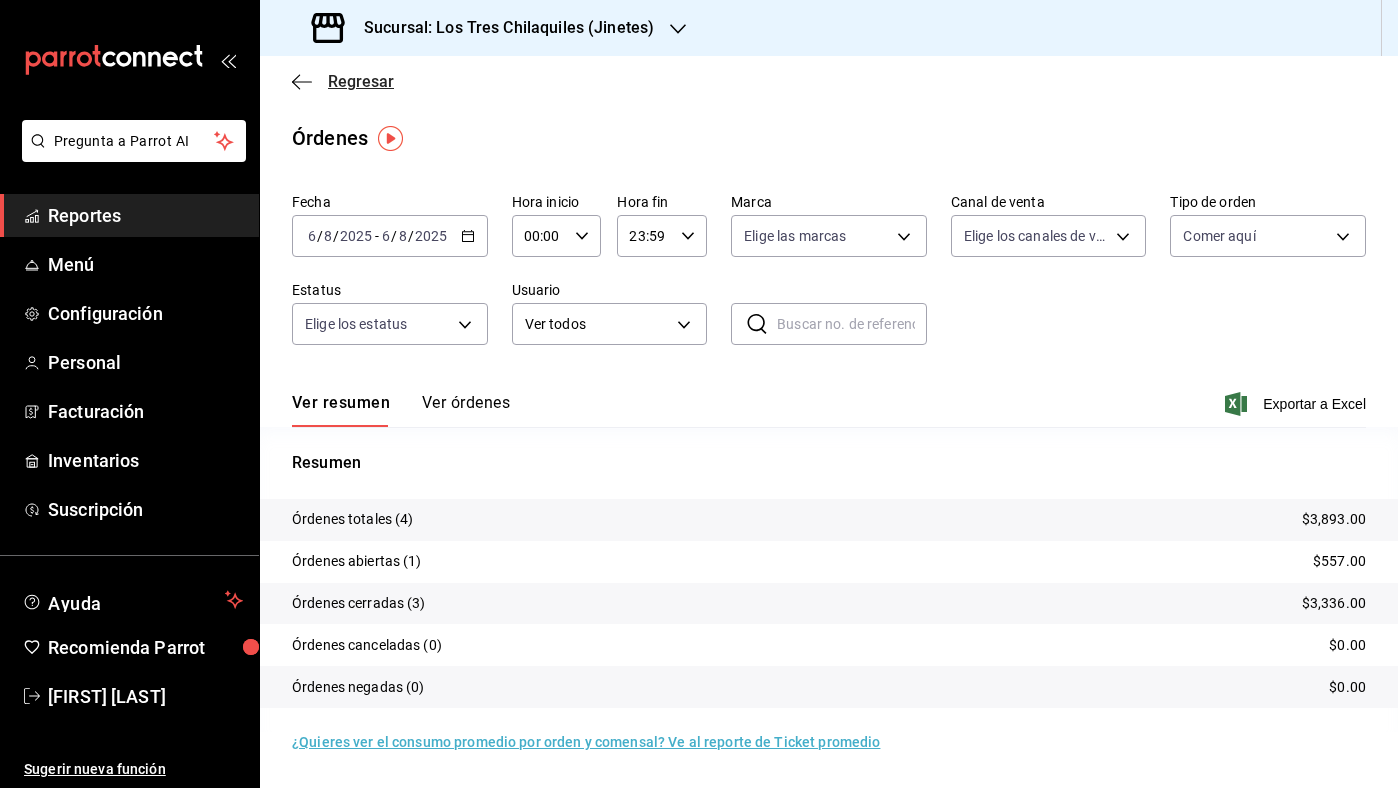 click on "Regresar" at bounding box center (361, 81) 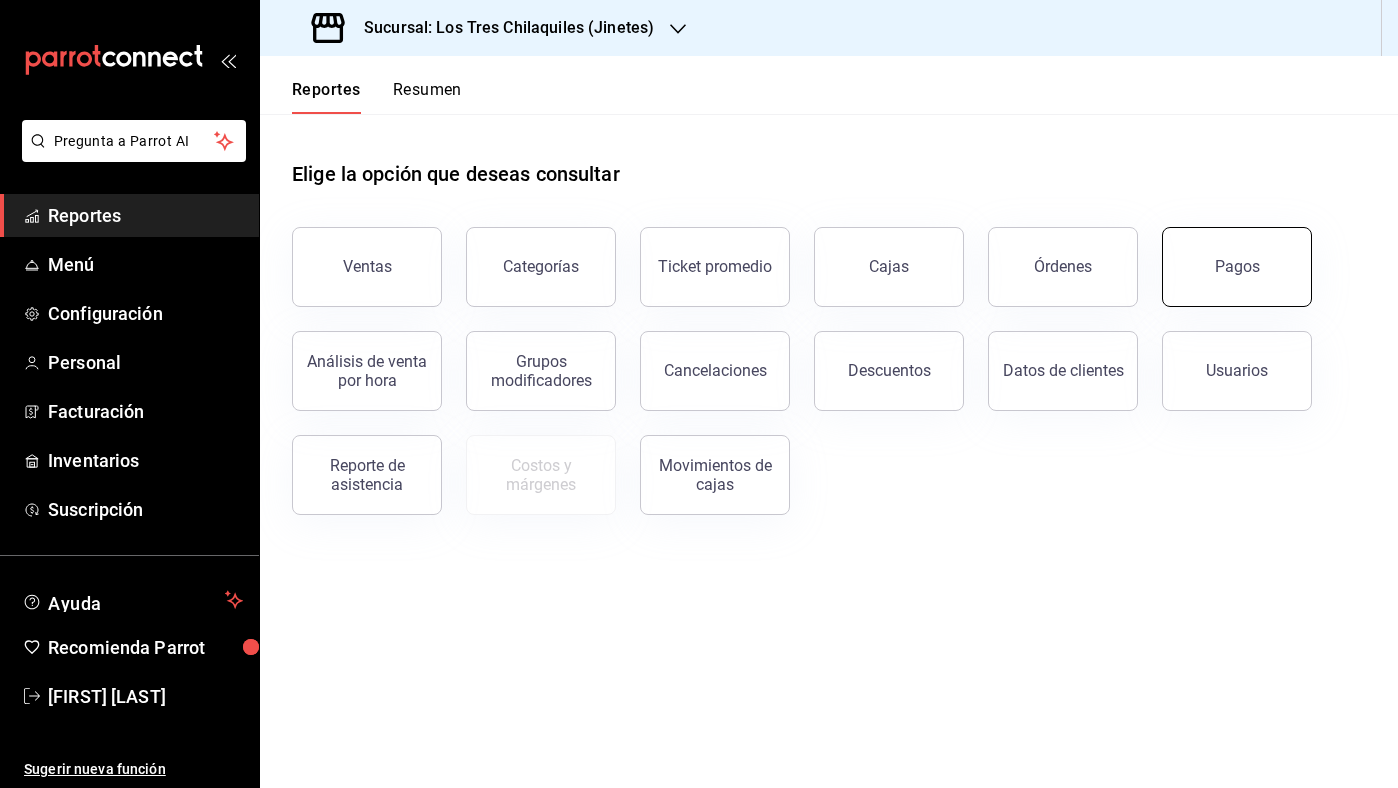click on "Pagos" at bounding box center (1237, 267) 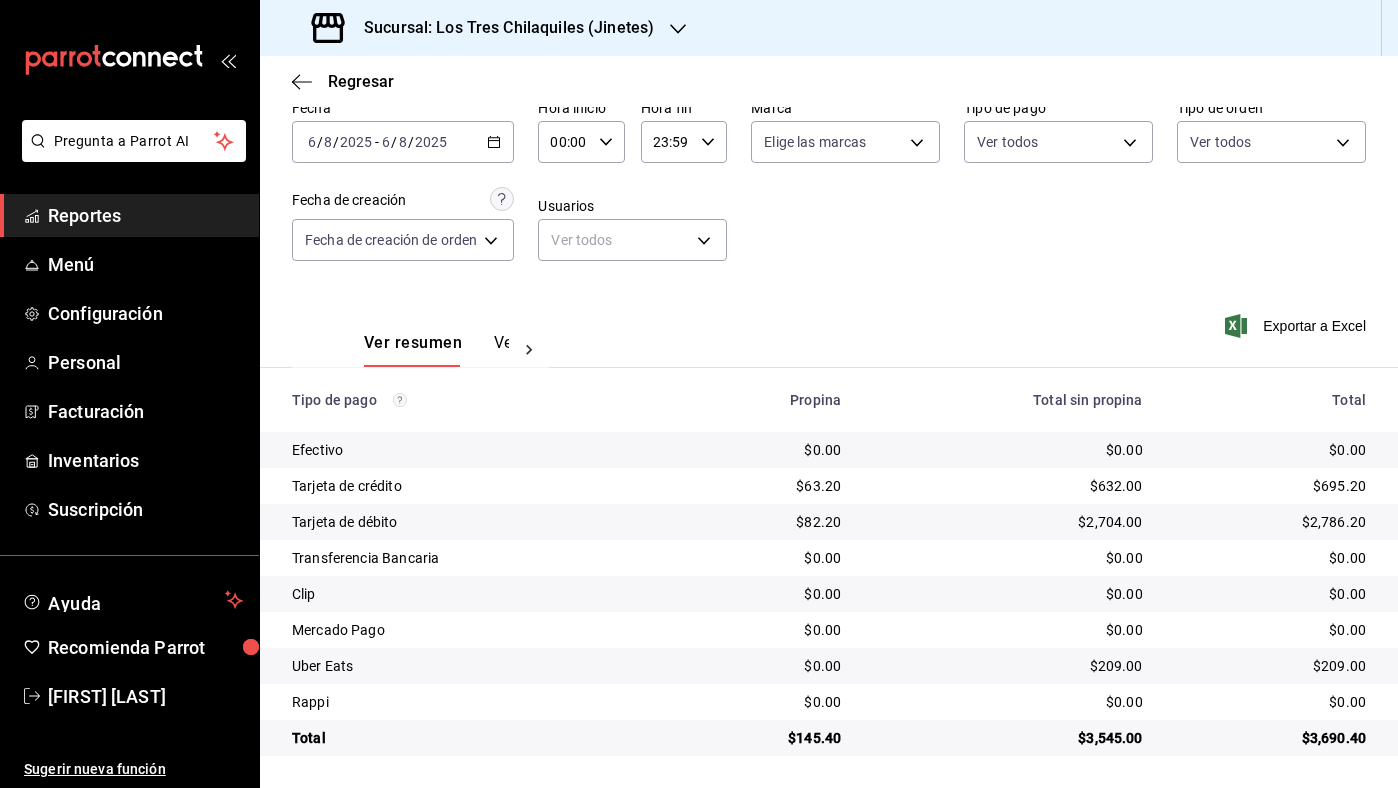 scroll, scrollTop: 0, scrollLeft: 0, axis: both 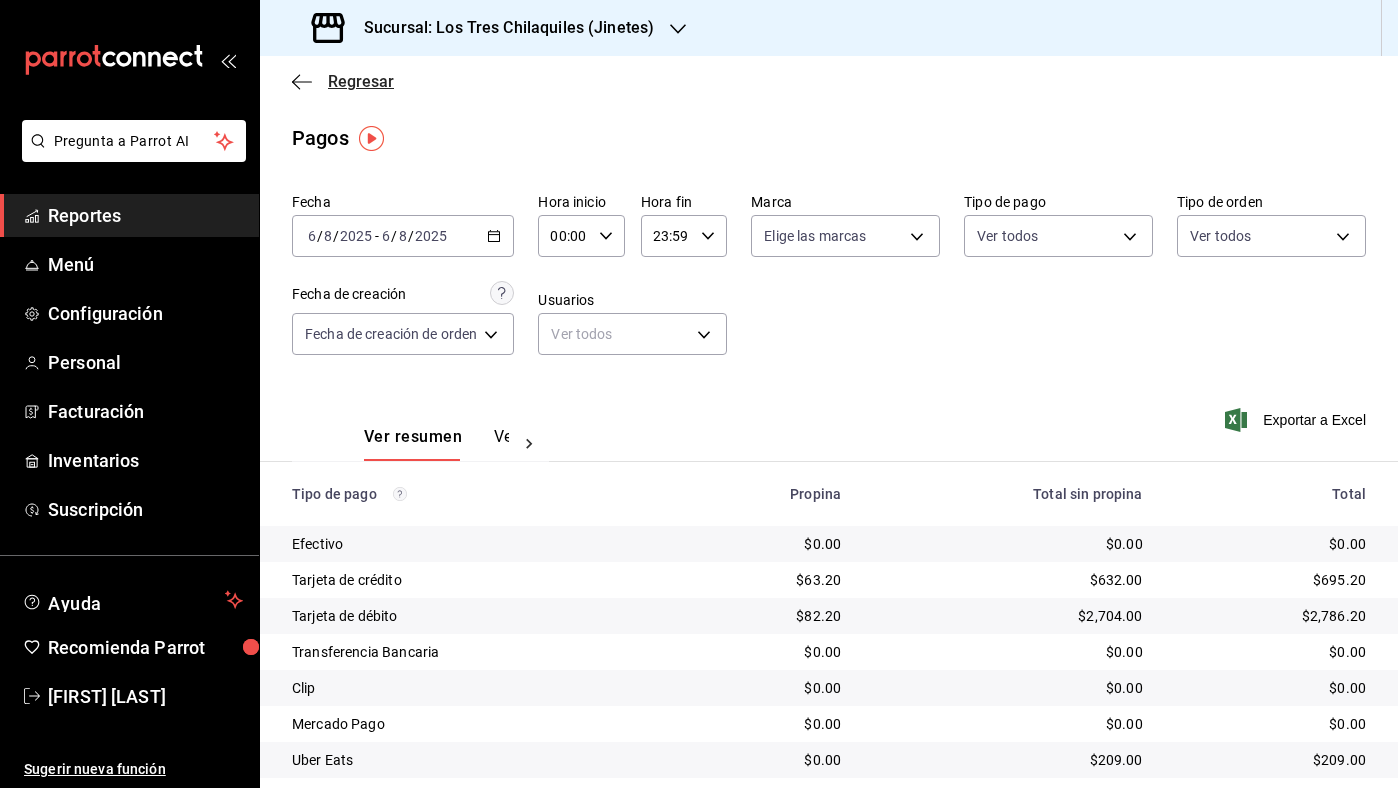 click on "Regresar" at bounding box center [361, 81] 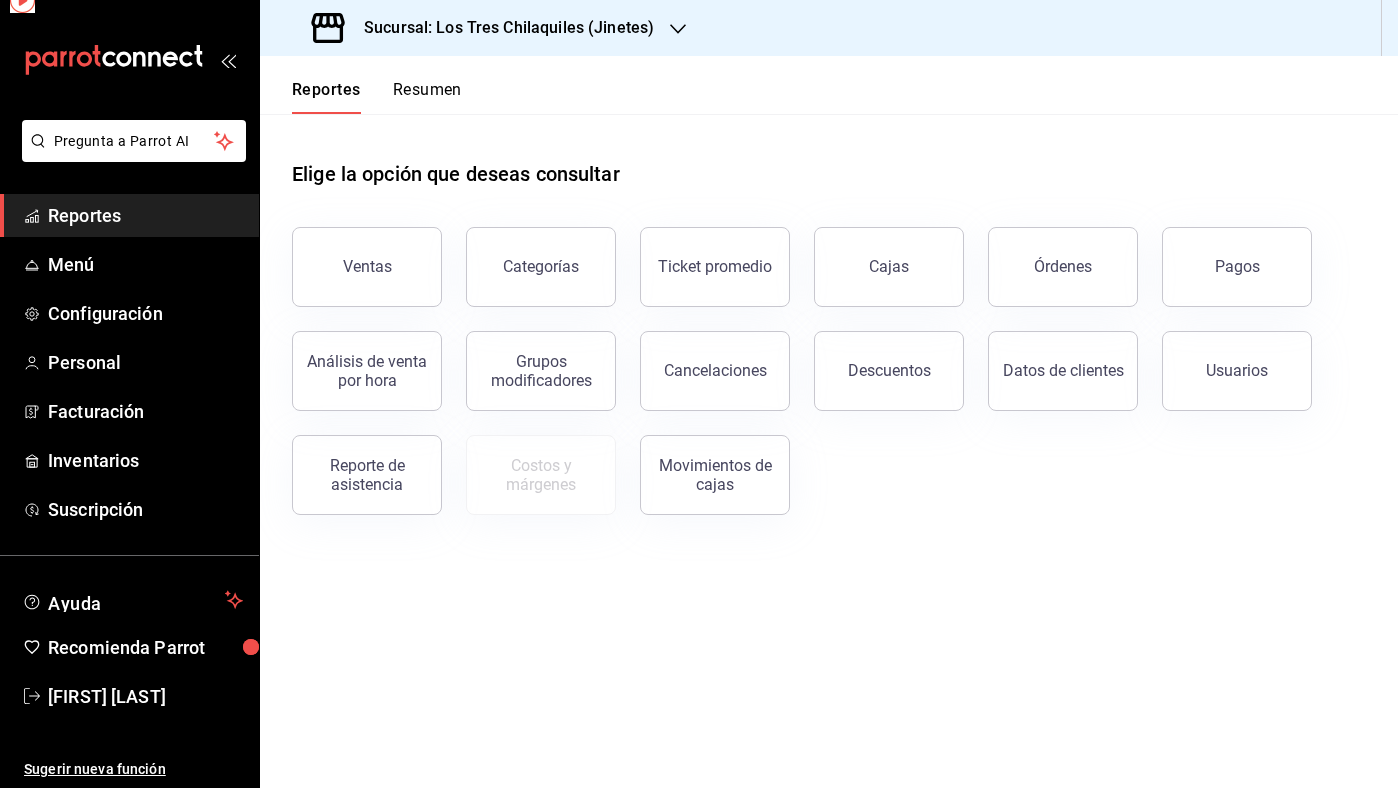 click on "Resumen" at bounding box center (427, 97) 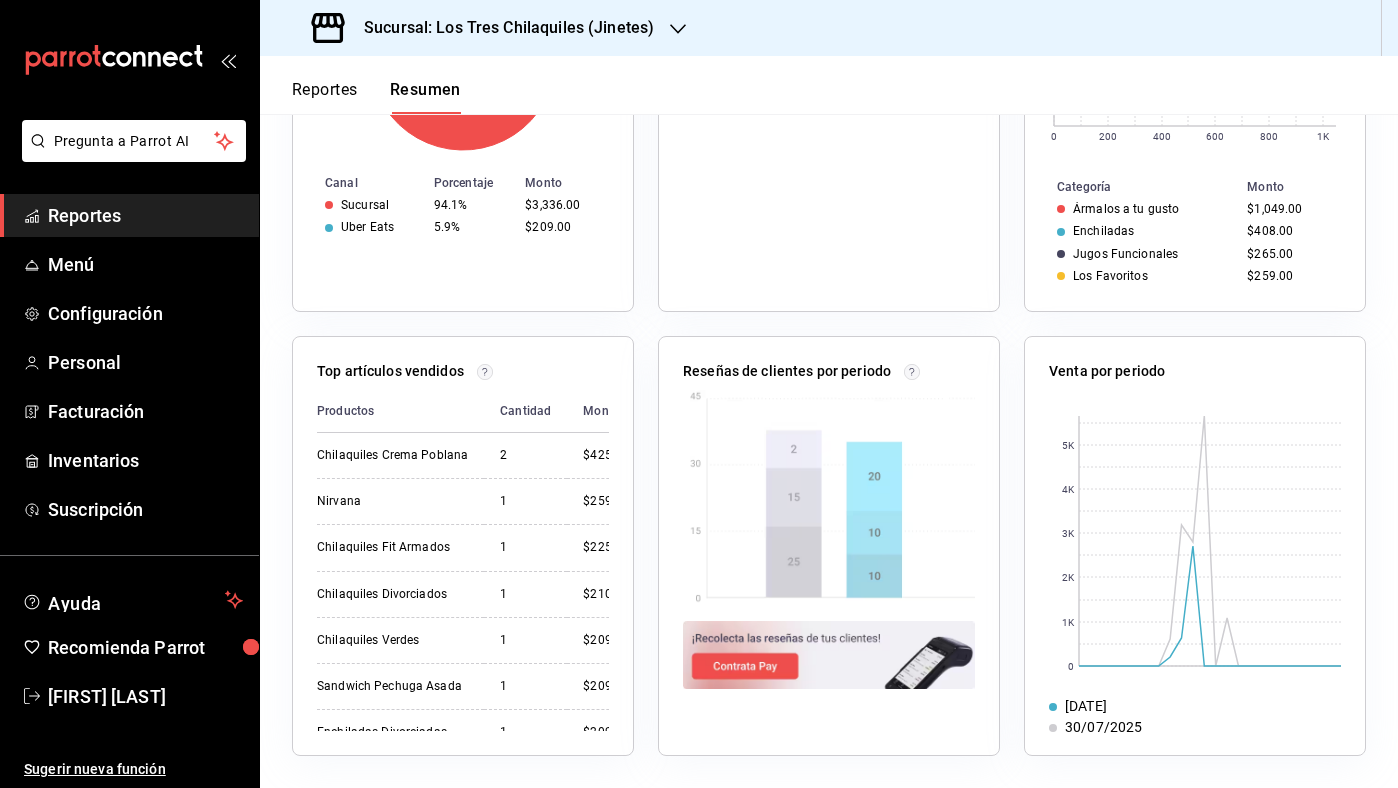 scroll, scrollTop: 0, scrollLeft: 0, axis: both 